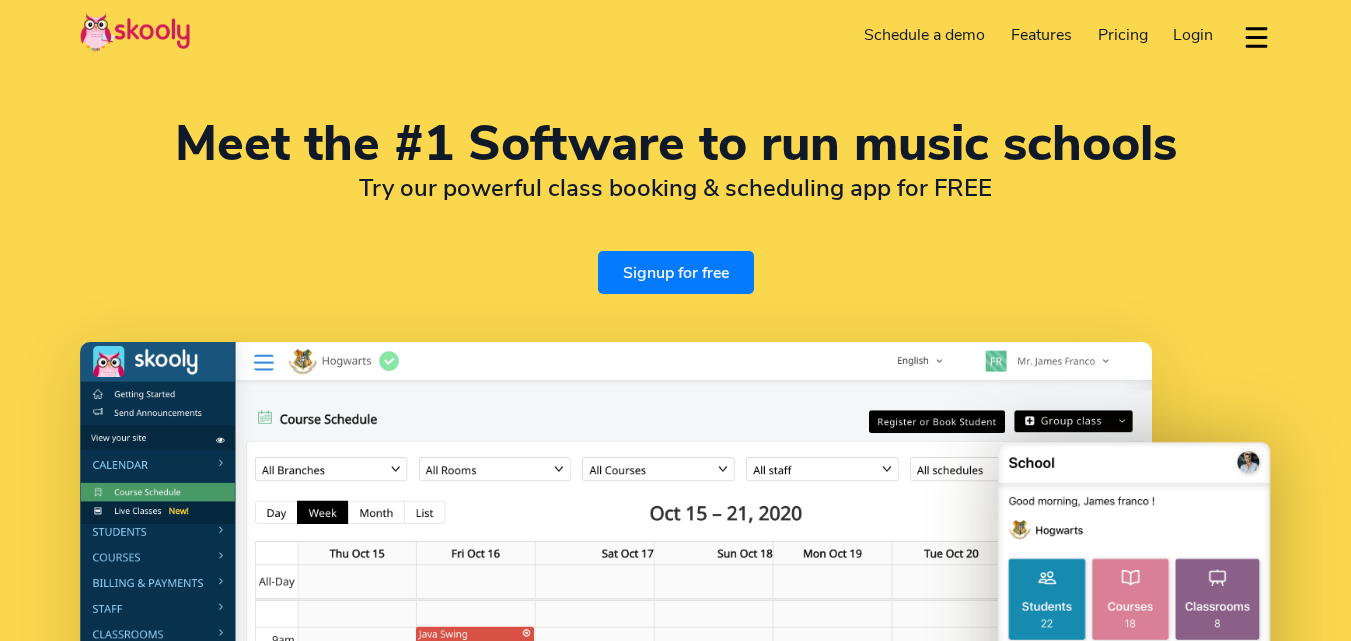 select on "en" 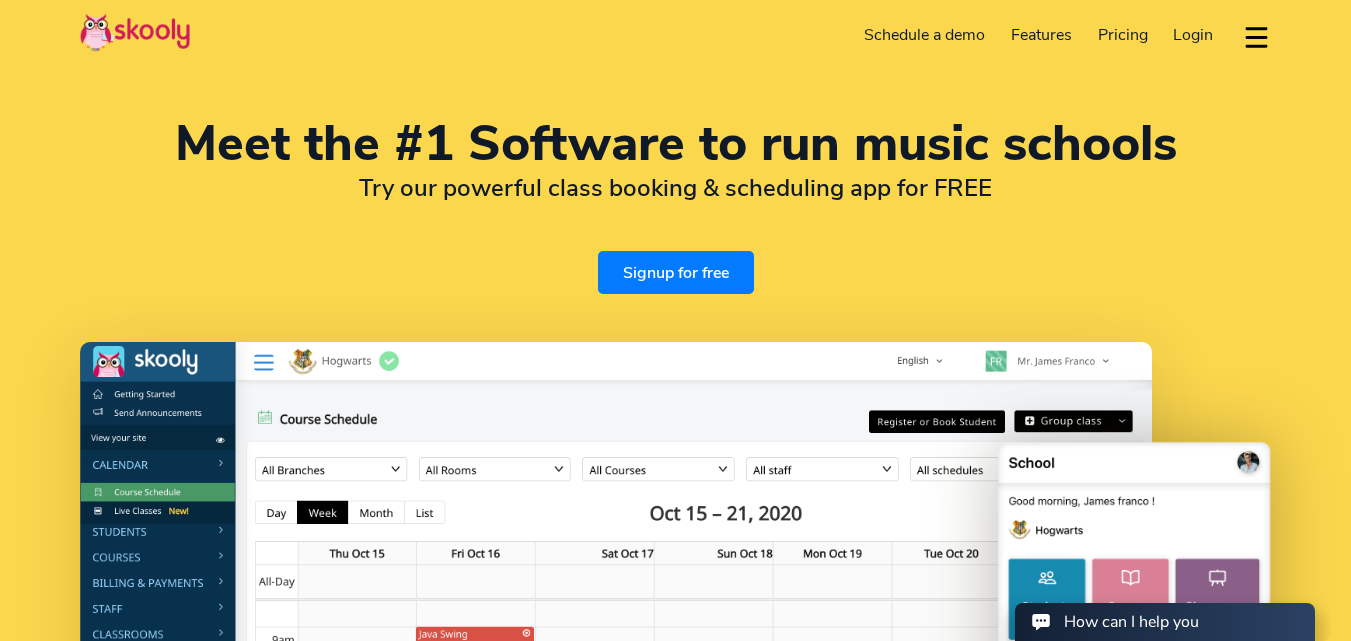 select on "1" 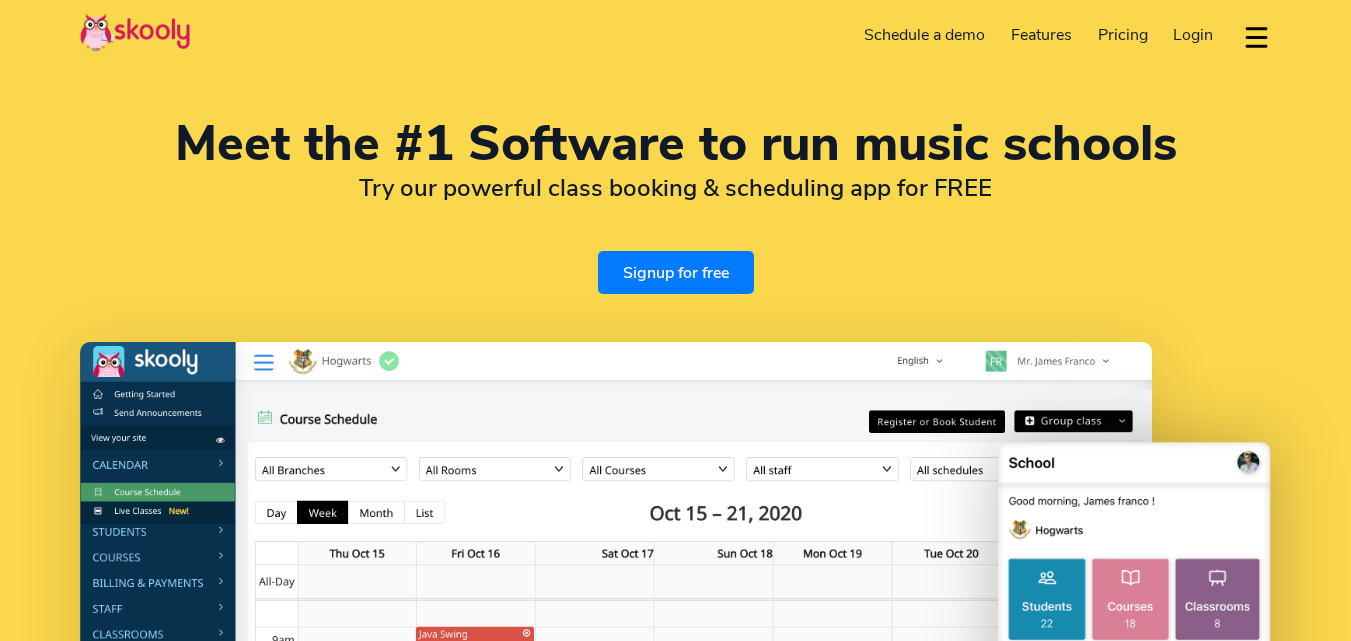 select on "en" 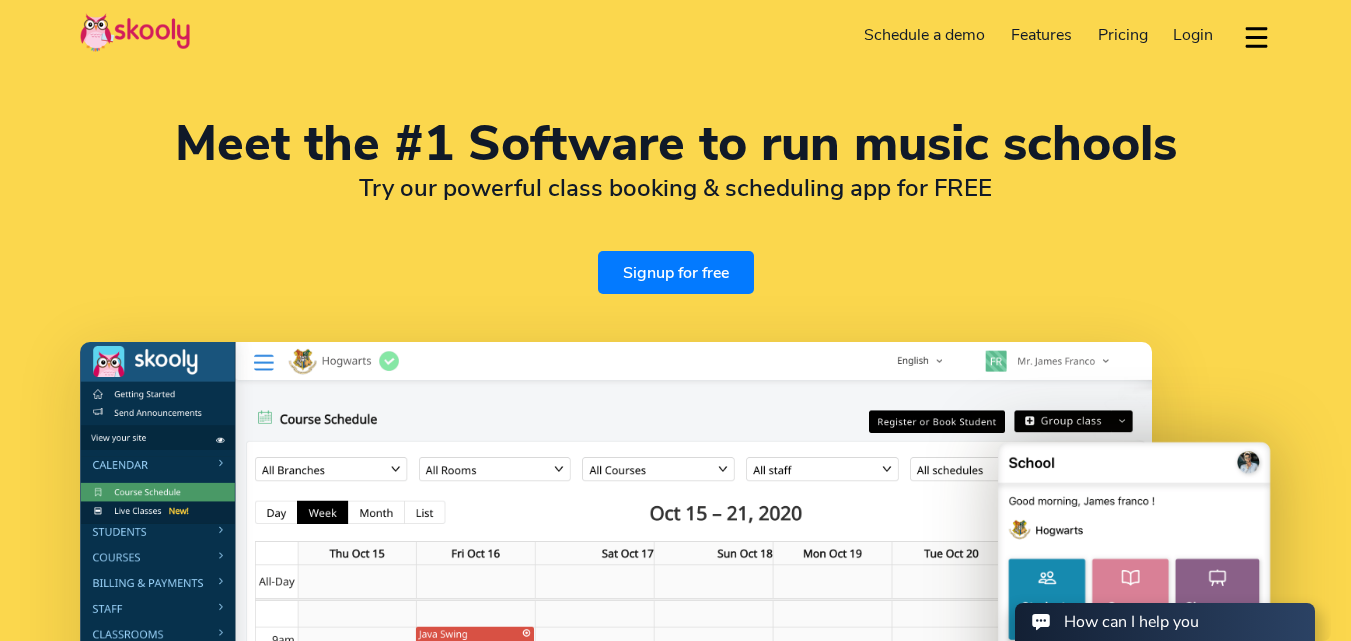 scroll, scrollTop: 0, scrollLeft: 0, axis: both 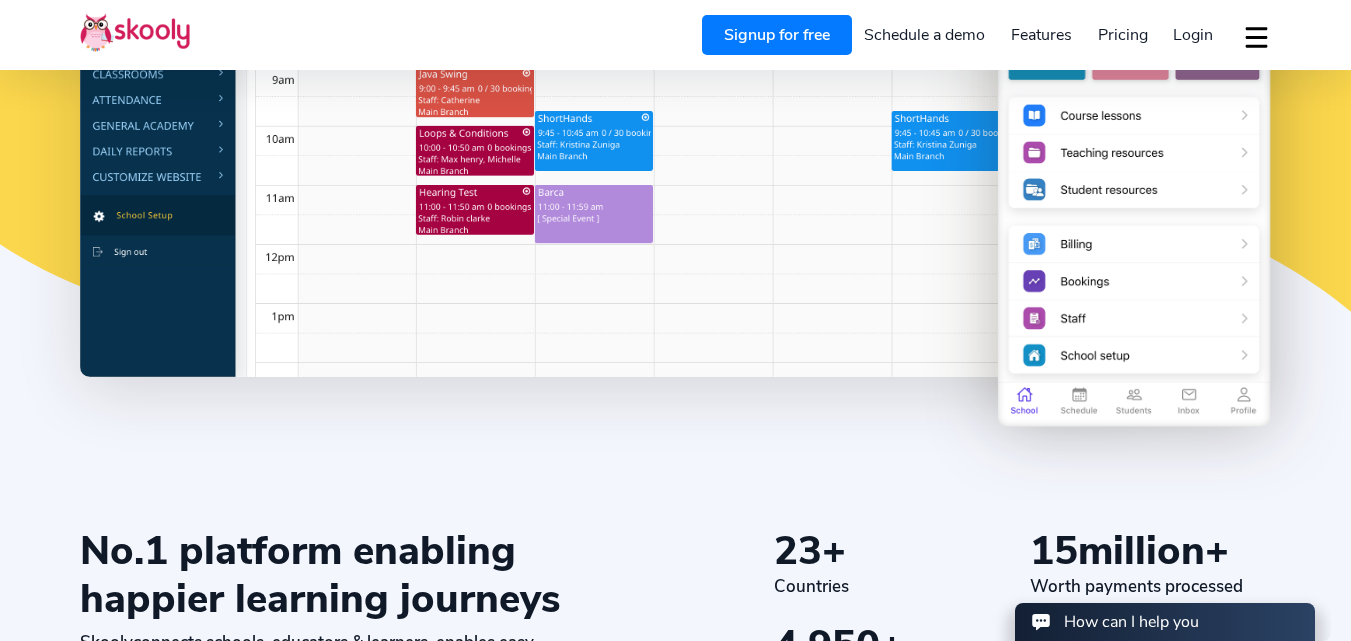 select on "1" 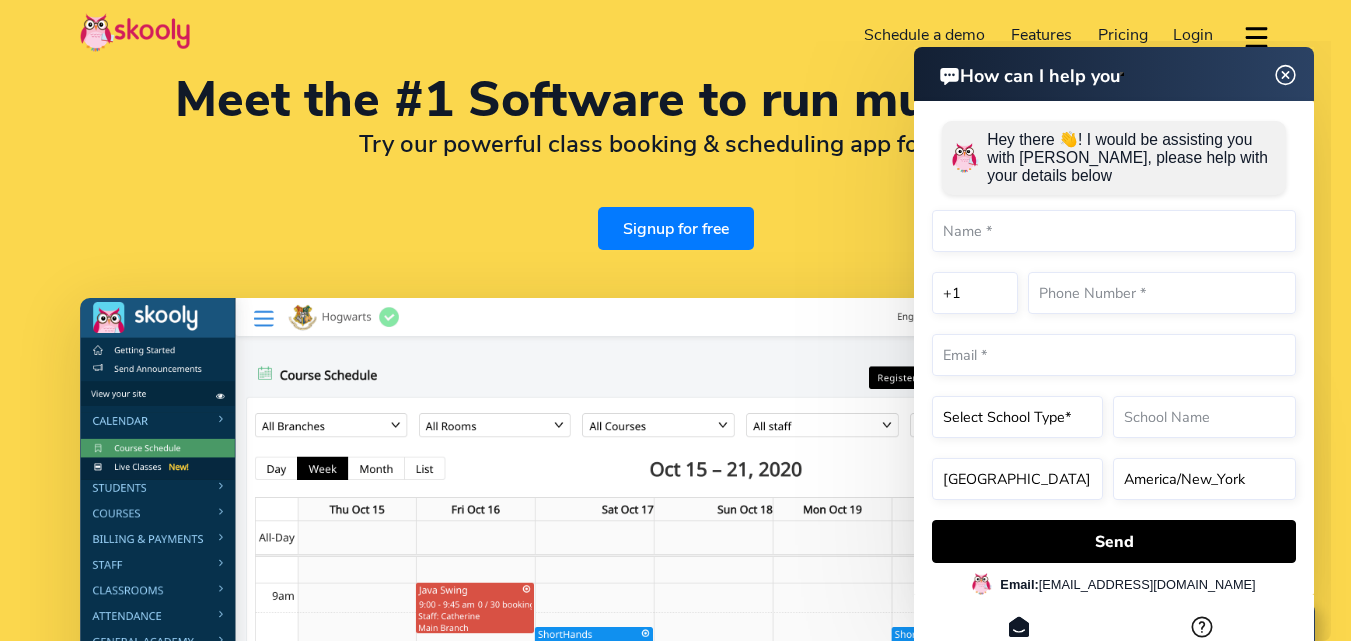 scroll, scrollTop: 35, scrollLeft: 0, axis: vertical 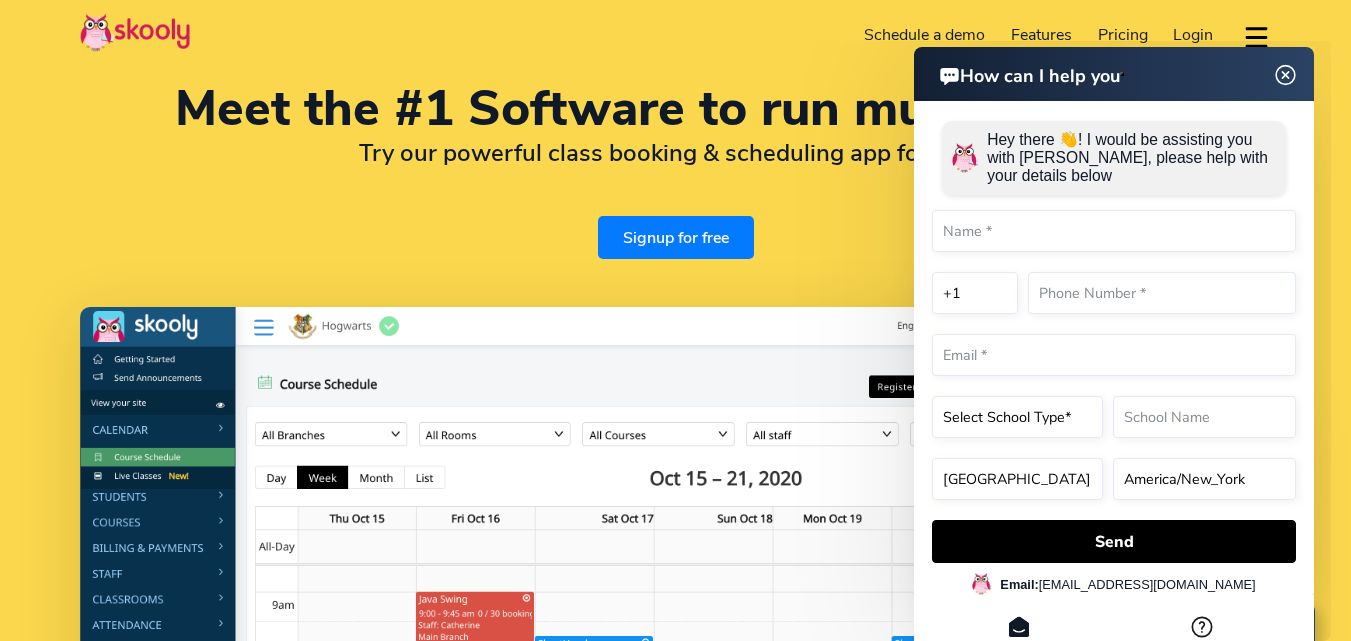 drag, startPoint x: 1365, startPoint y: 125, endPoint x: 1365, endPoint y: 68, distance: 57 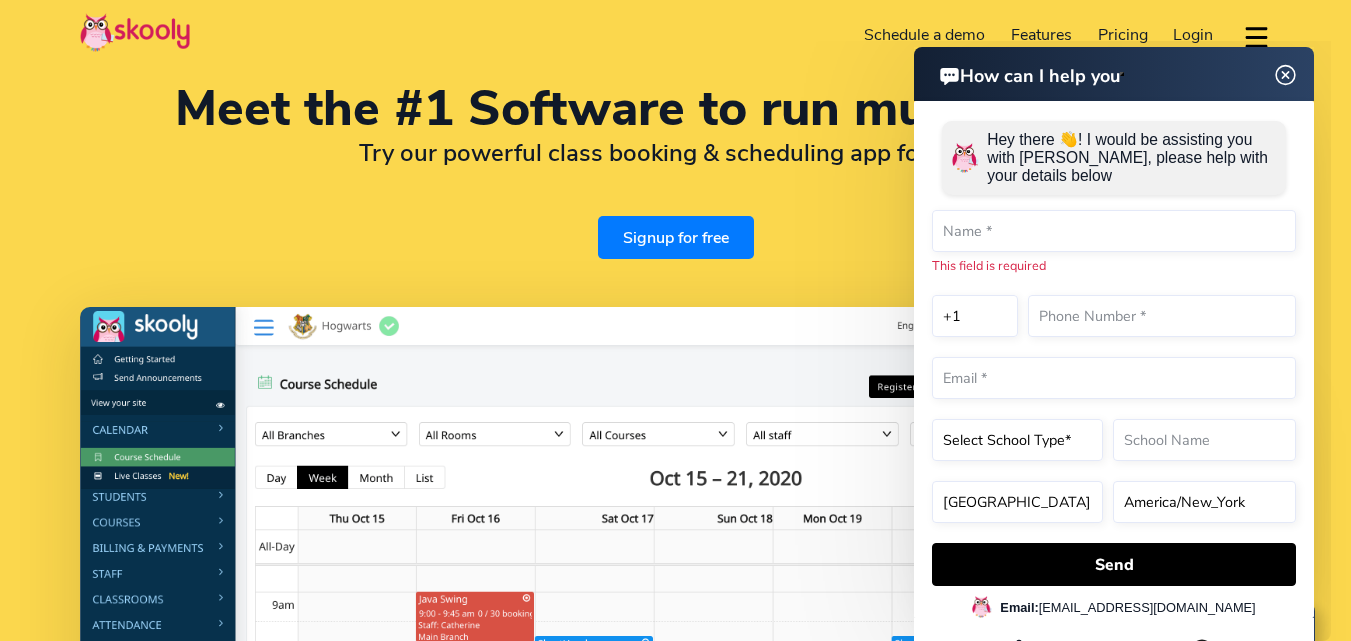 click on "Signup for free" at bounding box center (676, 237) 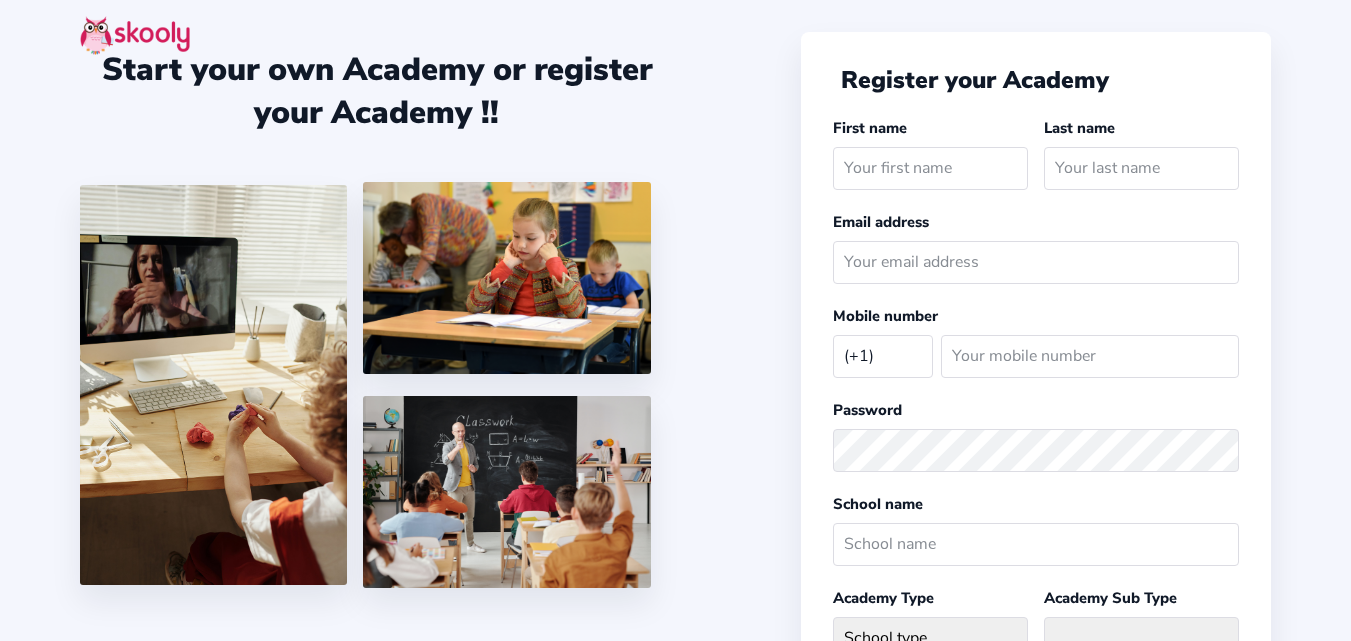 select on "US" 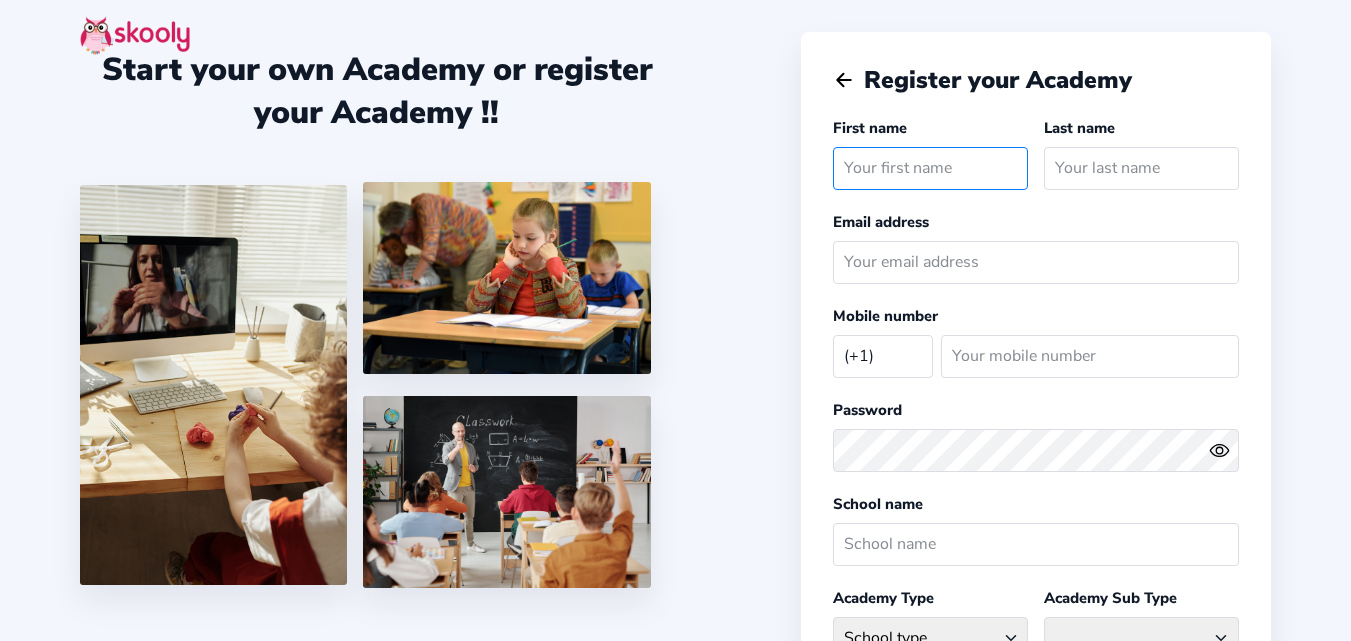 scroll, scrollTop: 0, scrollLeft: 0, axis: both 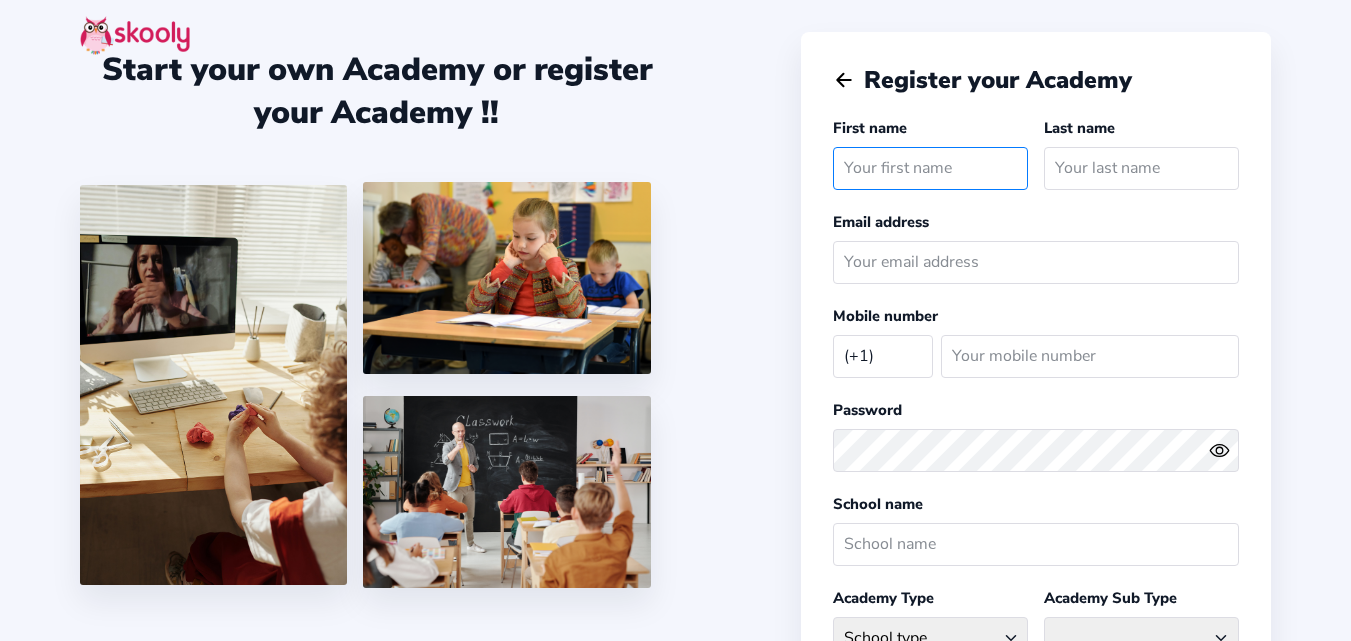 click 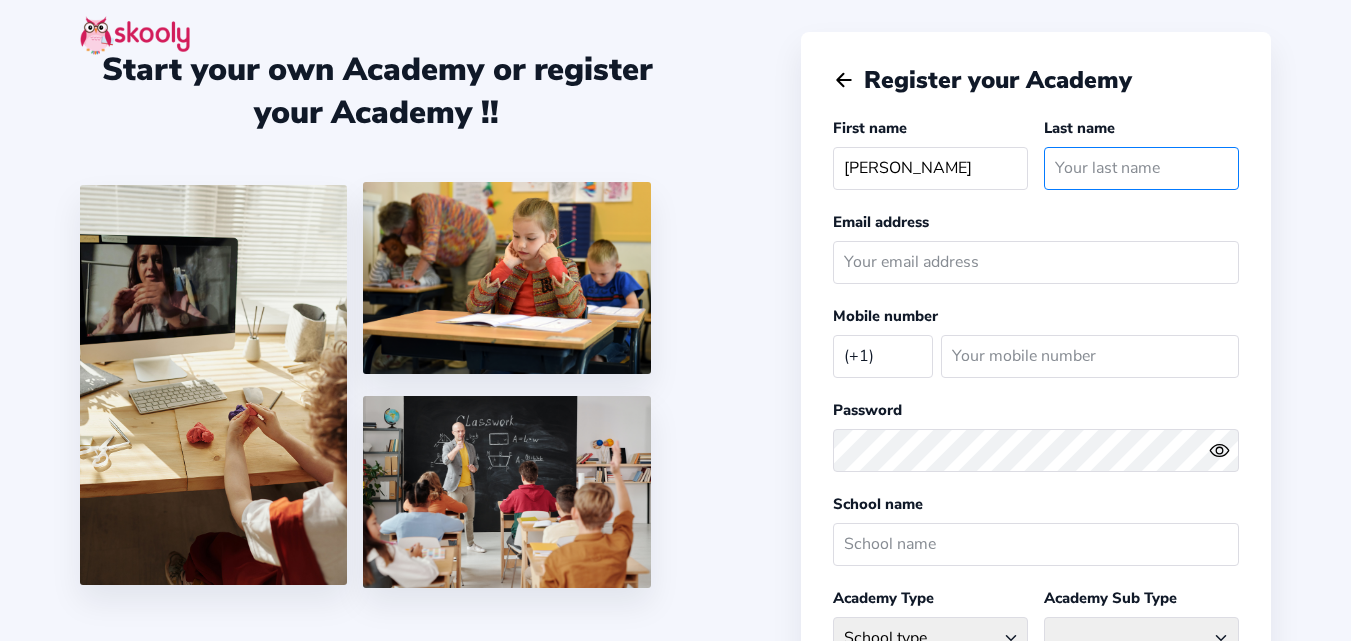type on "vihan" 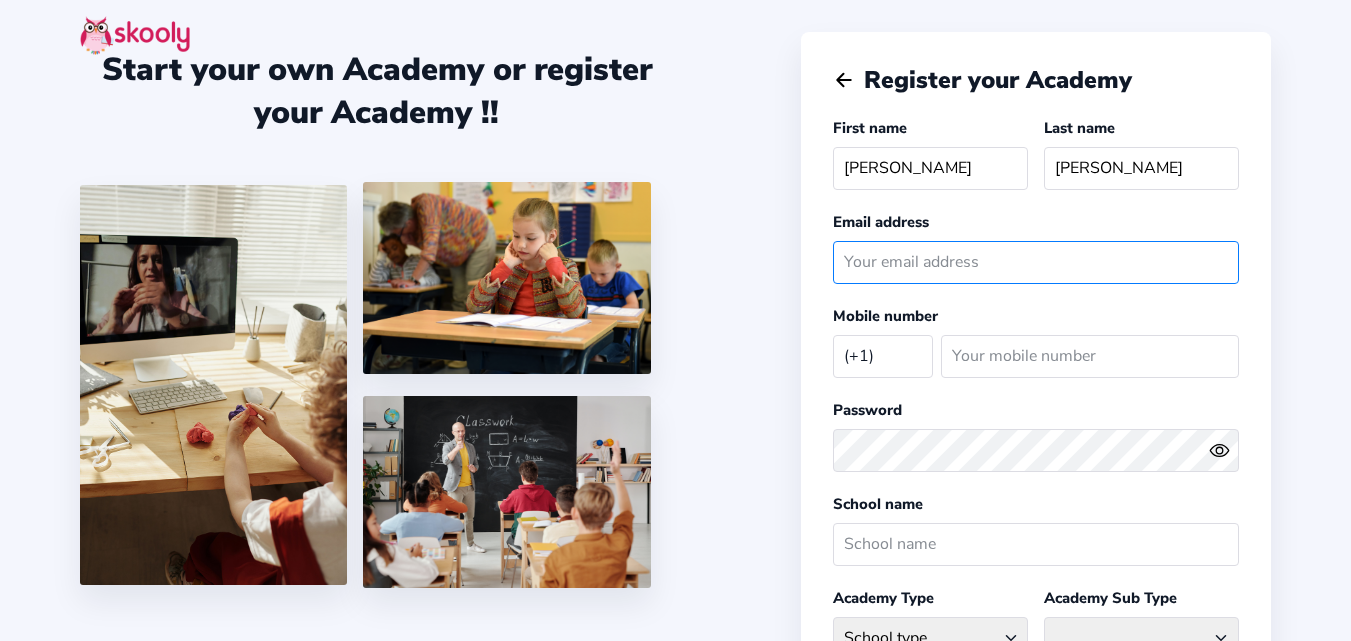 type on "vihansesath2024@gmail.com" 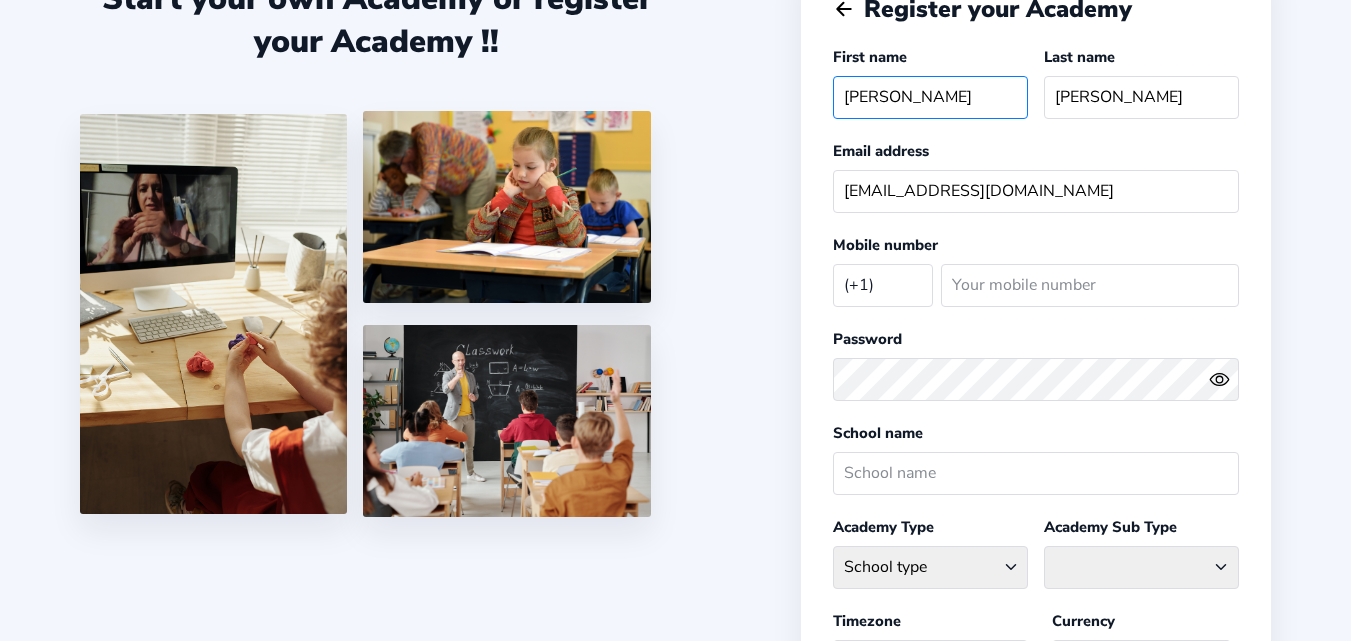 scroll, scrollTop: 77, scrollLeft: 0, axis: vertical 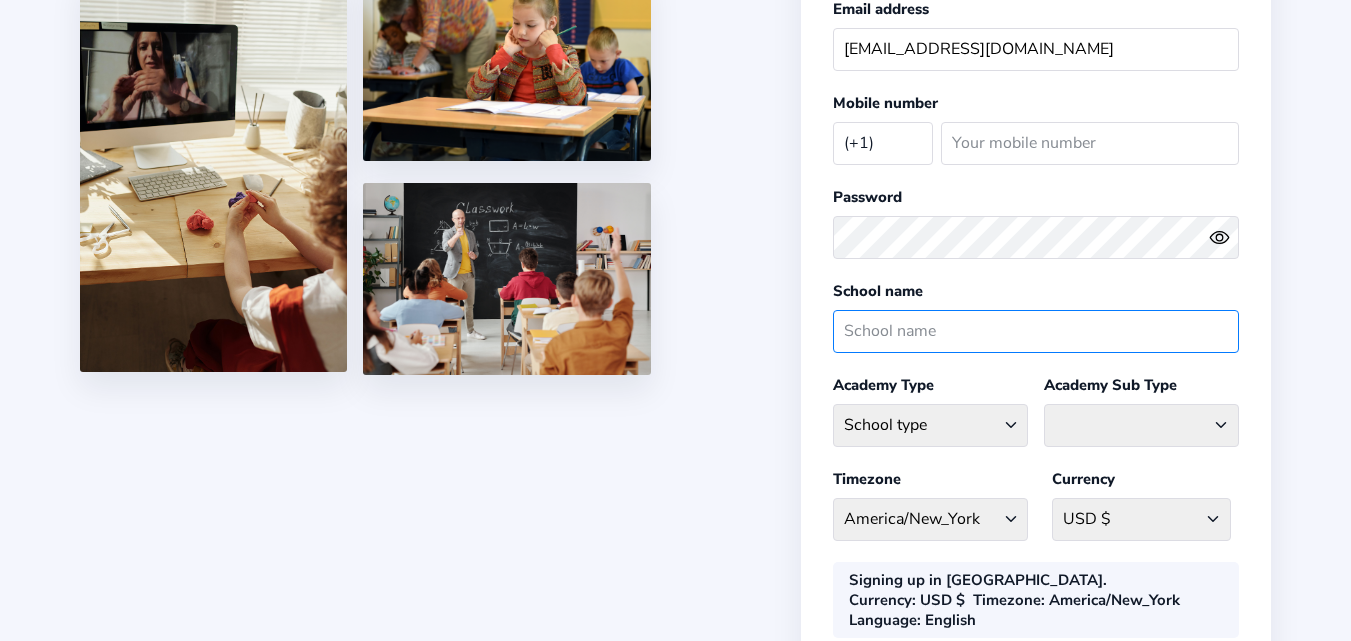 click 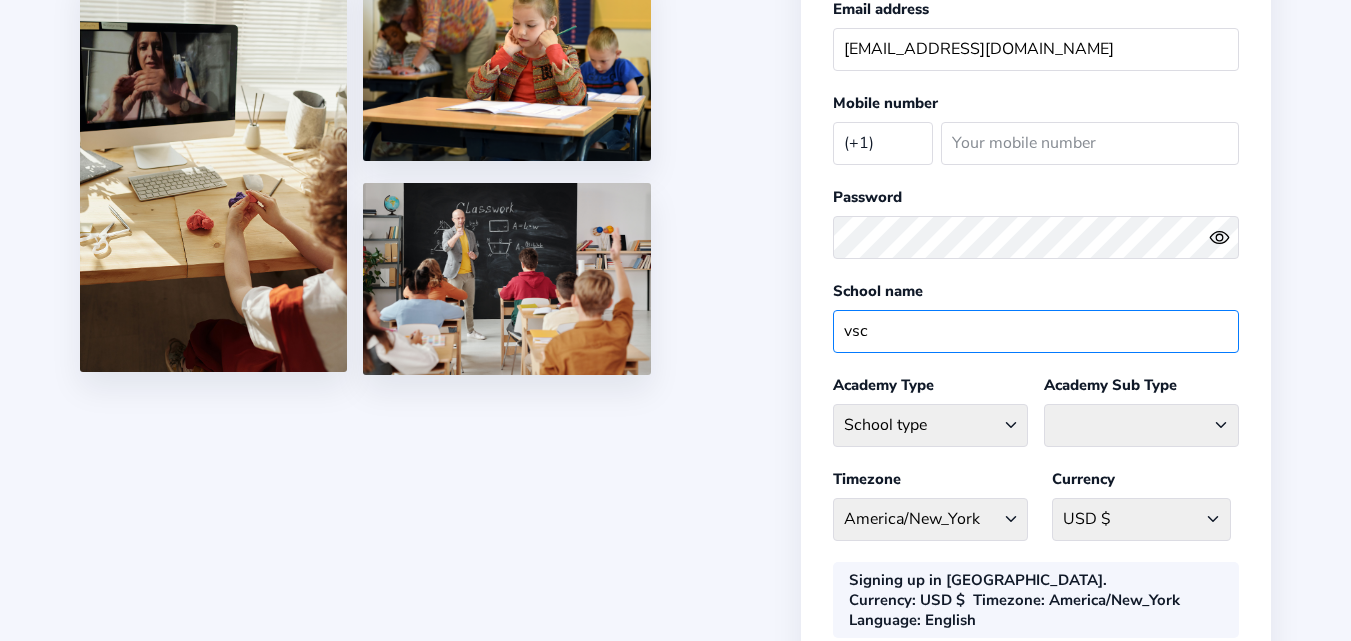 type on "vsc" 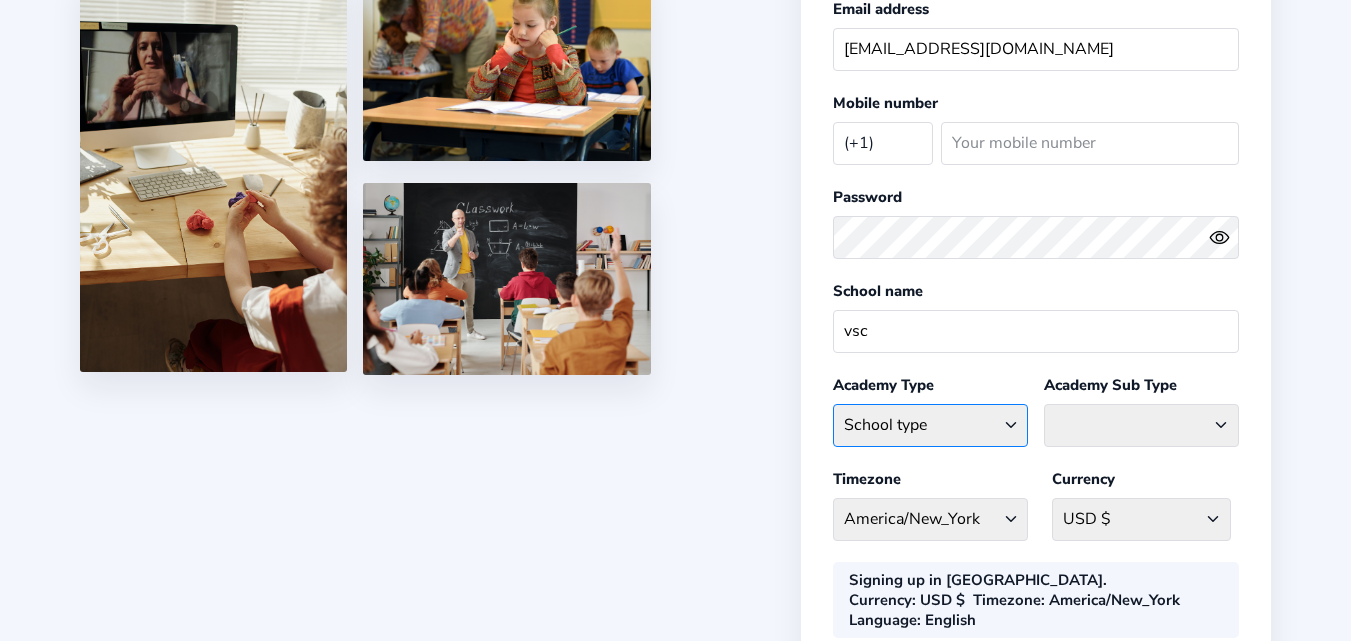 click on "School type Academic Afterschool Arts Dance Homeschool Language Martial Arts Music Sports Wellness" 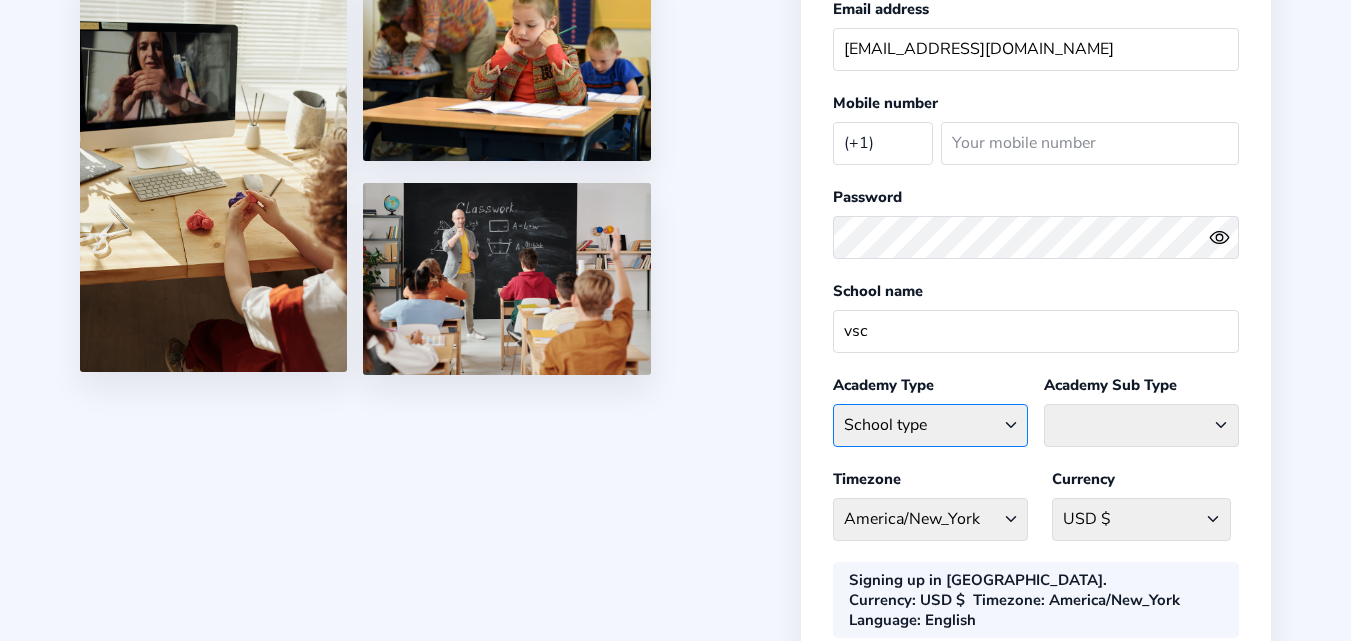 select on "AH" 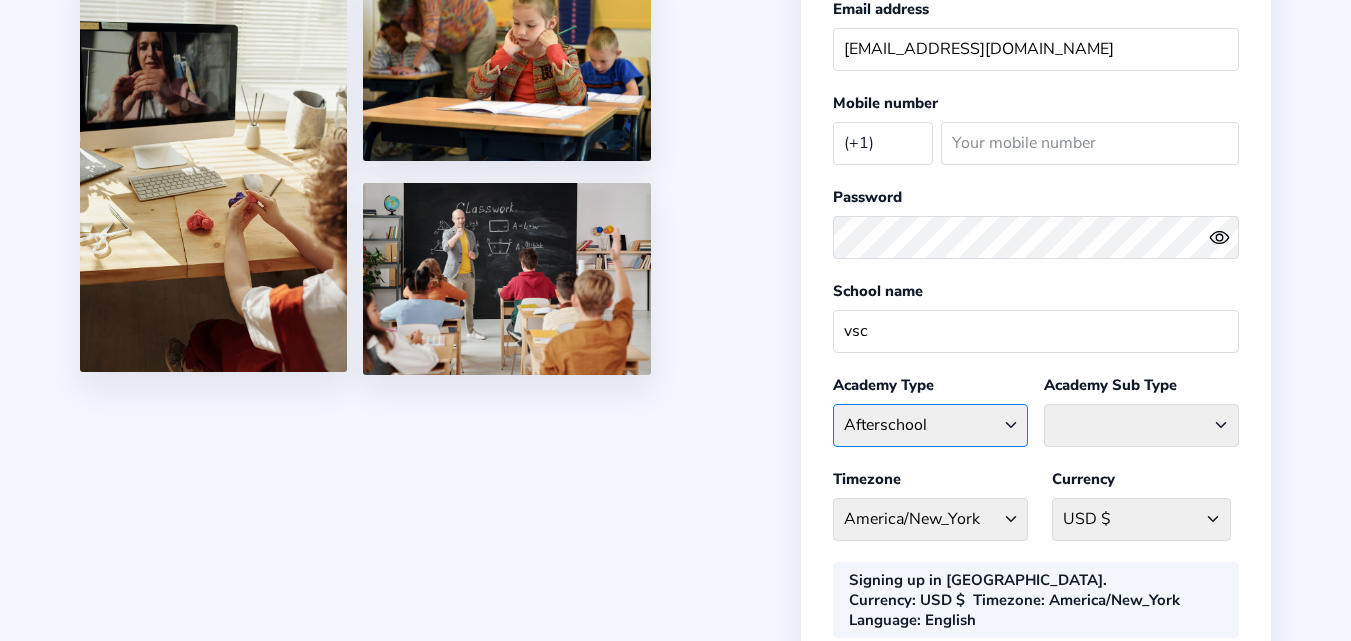 click on "School type Academic Afterschool Arts Dance Homeschool Language Martial Arts Music Sports Wellness" 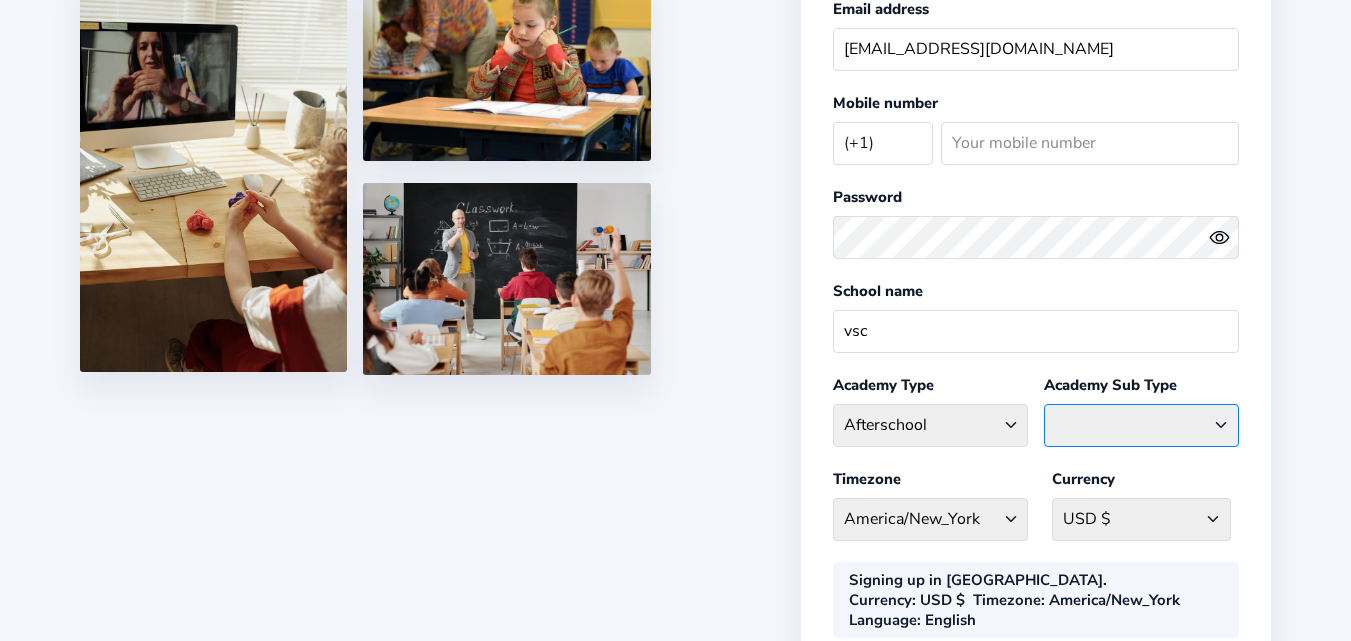 click on "Afterschool  Homeschool" 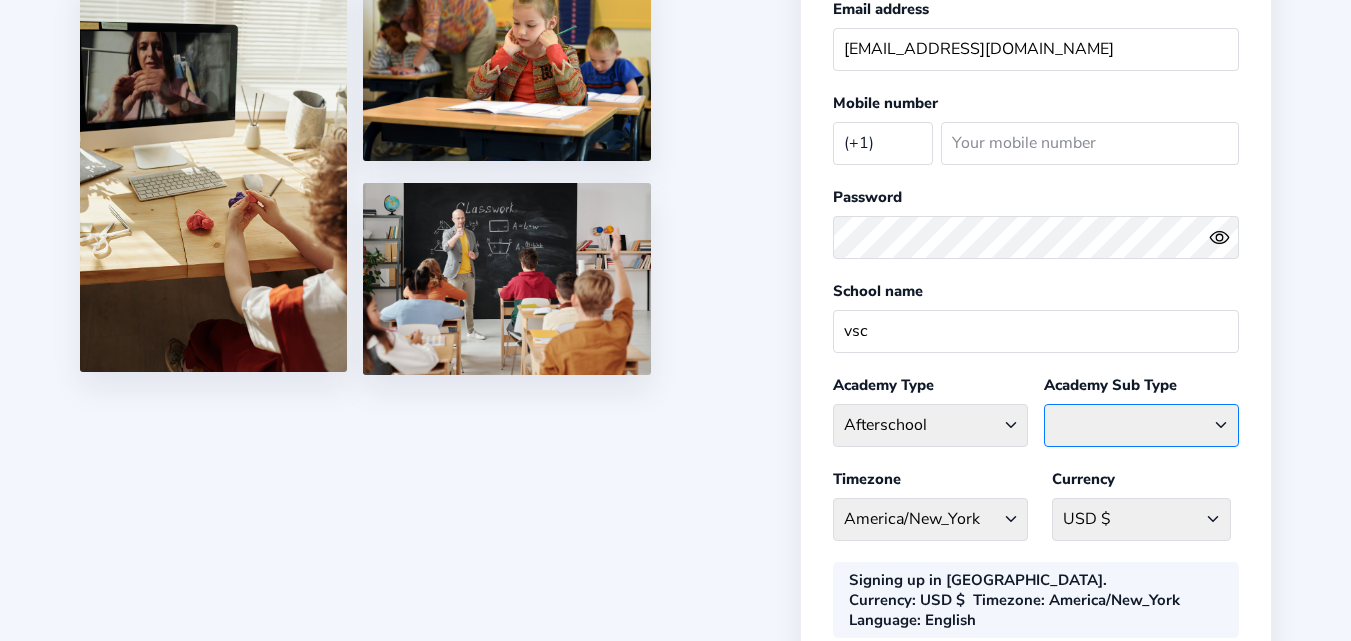 select on "HS" 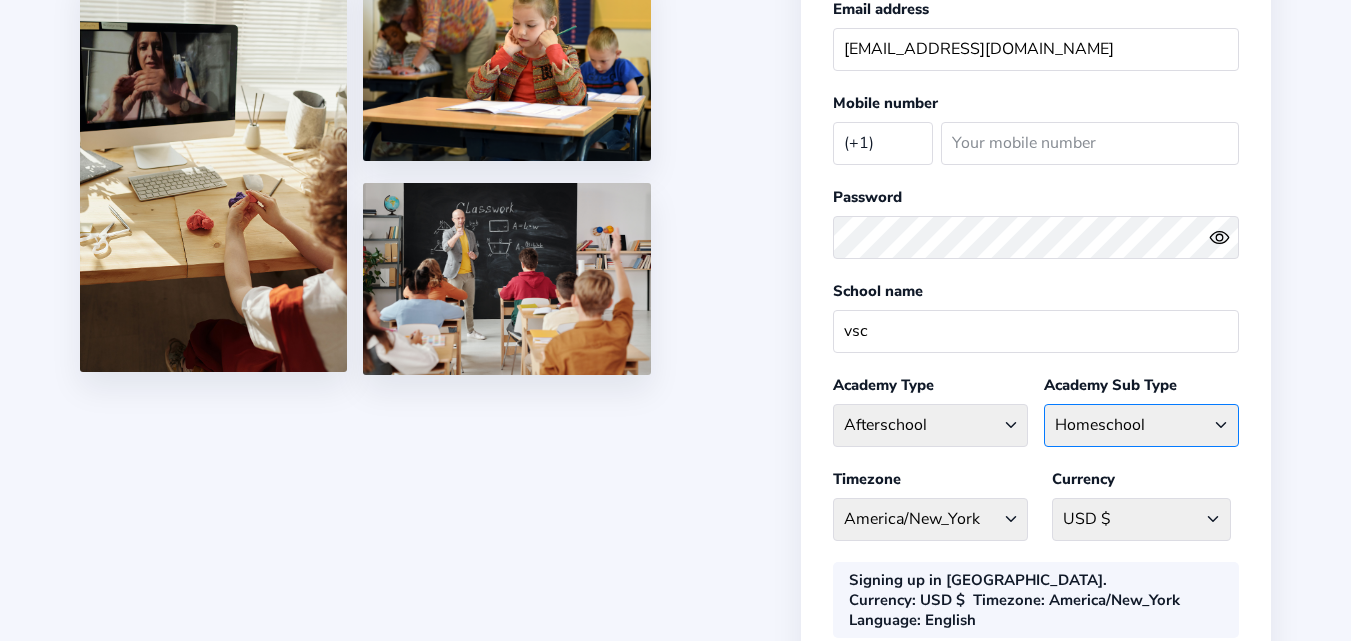click on "Afterschool  Homeschool" 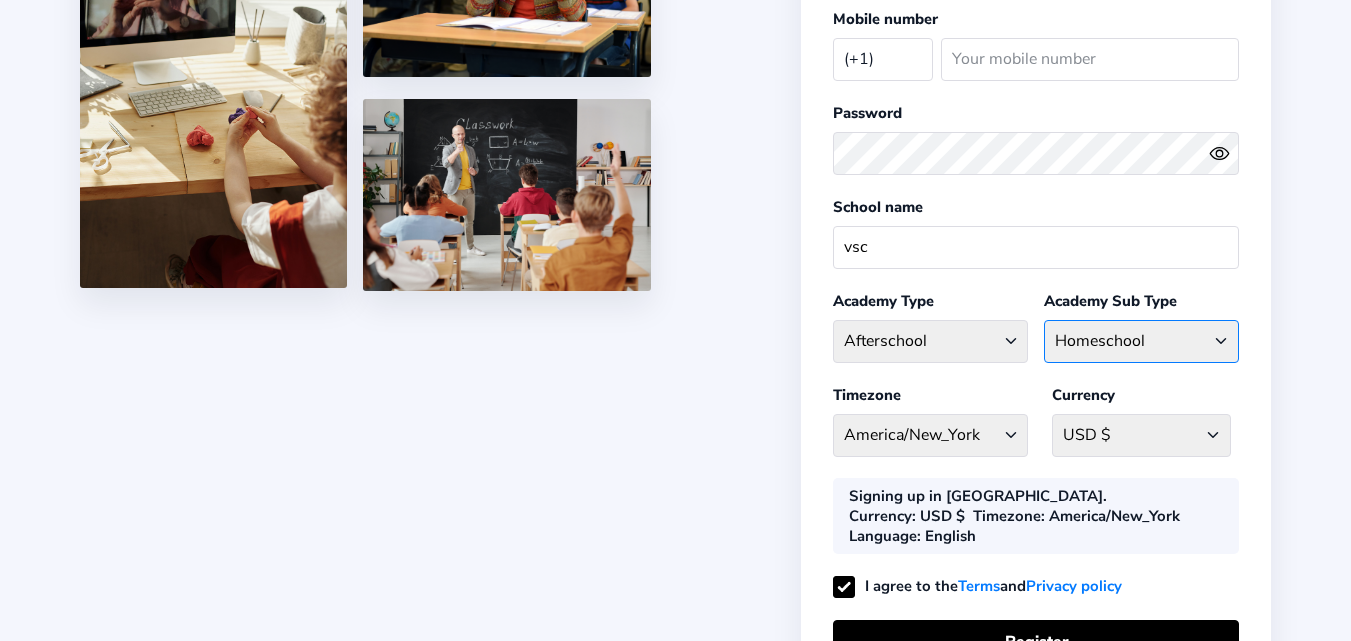 scroll, scrollTop: 324, scrollLeft: 0, axis: vertical 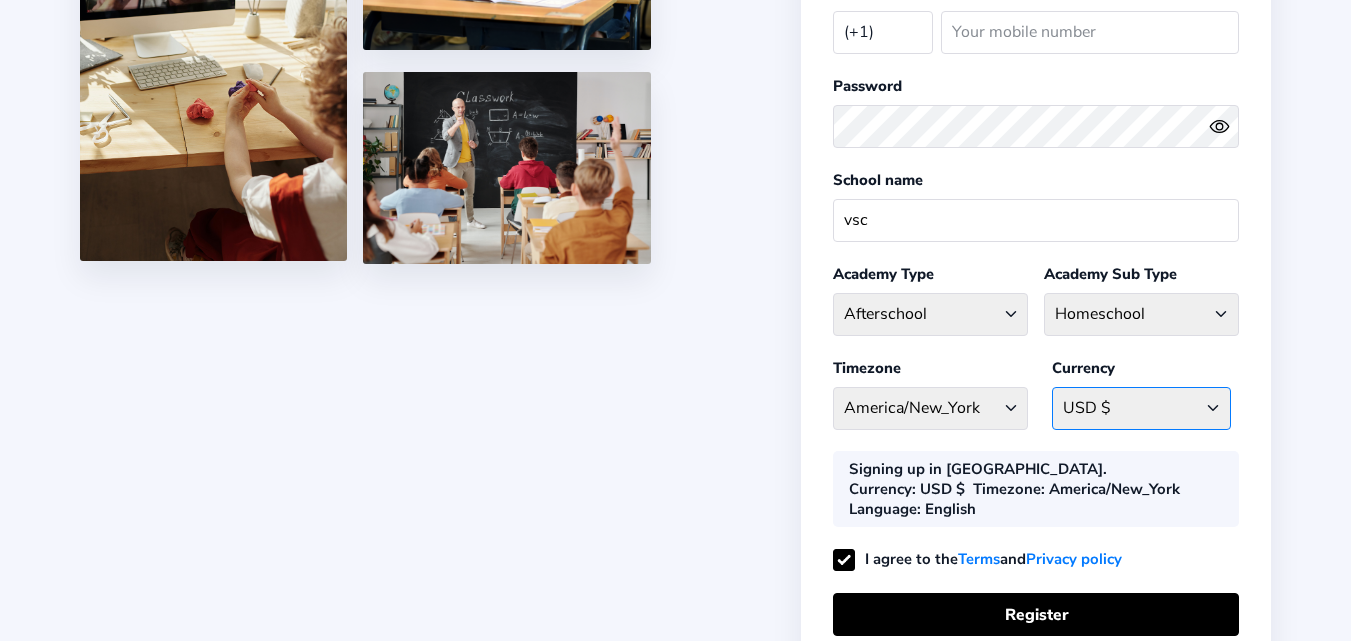 click on "USD $ Afghanistan AFN - ؋. Albania ALL - L Algeria DZD - دج AmericanSamoa USD - د$ Andorra EUR - € Angola AOA - Kz Anguilla XCD - $ Antarctica EUR - € Antigua and Barbuda ECD - $ Argentina ARS - $ Armenia AMD - ֏ Aruba AWG - Afl Australia AUD - $ Austria ATS - S Azerbaijan AZN - S Bahamas BSD - $ Bahrain BHD - د.ب Bangladesh BDT - ৳ Barbados BBD - $ Belarus BYN - Br Belgium BEF - fr Belize BZD - $ Benin XOF - CFA Bermuda BMD - $ Bhutan BTN - Nu Bolivia, Plurinational State of BOB - Bs Bosnia and Herzegovina BAM - KM Botswana BWP - P Brazil BRL - R$ British Indian Ocean Territory GBP - £ Brunei Darussalam BND - $ Bulgaria BGN - лв Burkina Faso BFA - CFA Burundi BIF - FBu Cambodia KHR - ៛ Cameroon XAF - CFA Canada CAD - $ Cape Verde CVE - $ Cayman Islands KYD - $ Central African Republic XFA - CFA Chad XFA - CFA Chile CLF - $ China CNY - ¥ Colombia COP - $ Comoros KMF - CF Congo XAF - CFA Congo, The Democratic Republic of the CDF - FC Cook Islands NZD - $ Costa Rica CRC - ₡ Croatia HRK - kn" 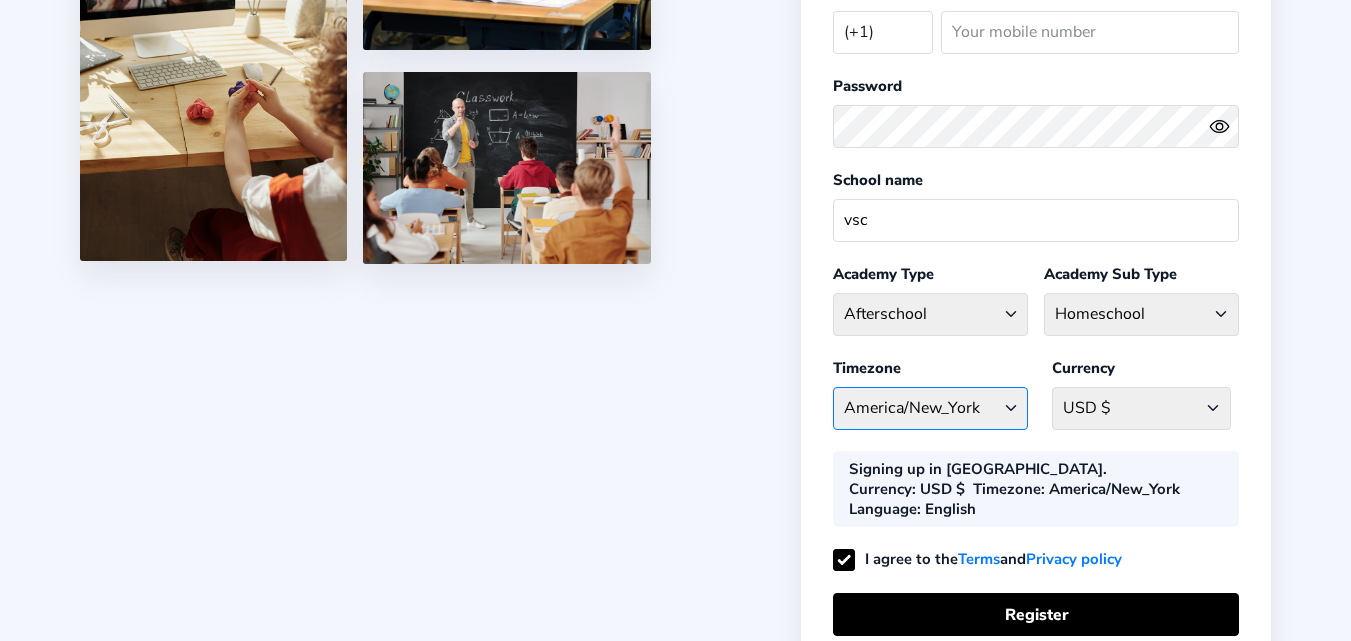 click on "America/New_York Afghanistan - Asia/Kabul  Albania - Europe/Tirane  Algeria - Africa/Algiers  AmericanSamoa - Pacific/Pago_Pago  Andorra - Europe/Andorra  Angola - Africa/Luanda  Anguilla - America/Anguilla  Antarctica - Antarctica/Mawson  Antigua and Barbuda - America/Antigua  Argentina - America/Argentina/San_Luis  Armenia - Asia/Yerevan  Aruba - America/Aruba  Australia - Australia/Sydney  Australia - Australia/Adelaide Australia - Australia/Brisbane Australia - Australia/Broken_Hill Australia - Australia/Canberra Australia - Australia/Currie Australia - Australia/Darwin Australia - Australia/Eucla Australia - Australia/Hobart Australia - Australia/Kingston Australia - Australia/LHI Australia - Australia/Lindeman Australia - Australia/Lord_Howe Australia - Australia/Melbourne Australia - Australia/NSW Australia - Australia/Perth Australia - Australia/Queensland Australia - Australia/South Australia - Australia/Tasmania Australia - Australia/Victoria Australia - Australia/West Australia - Pacific/Norfolk" 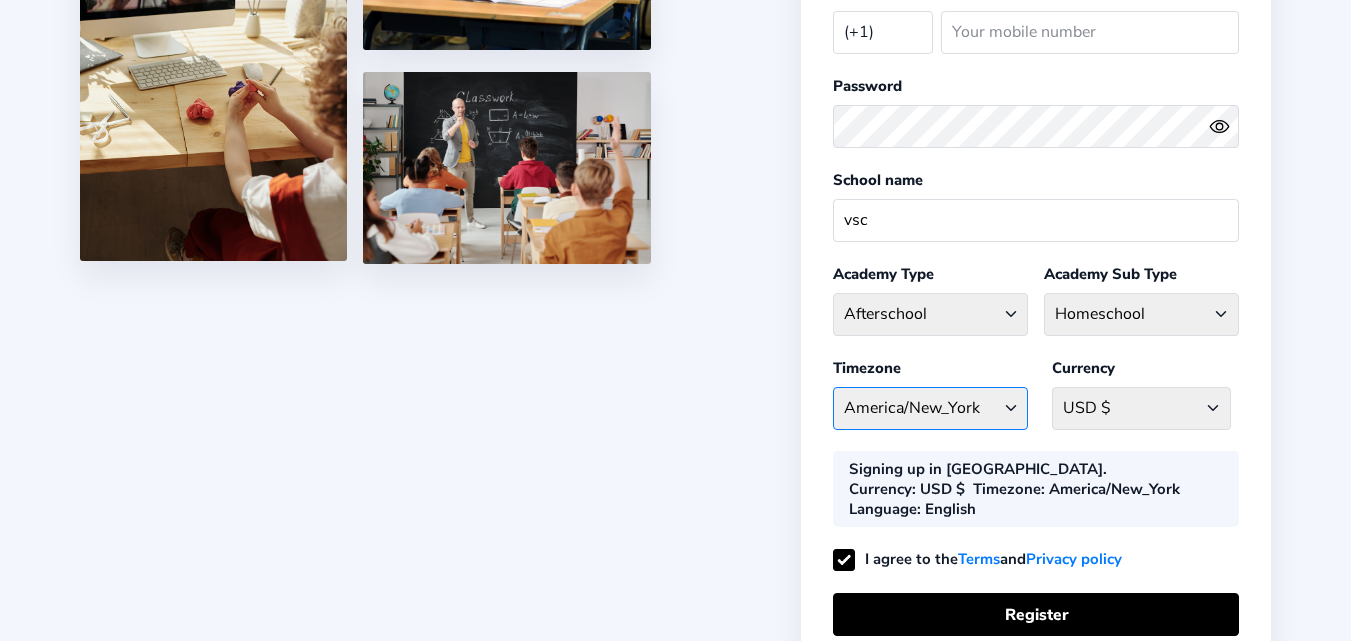 select on "Atlantic/St_Helena" 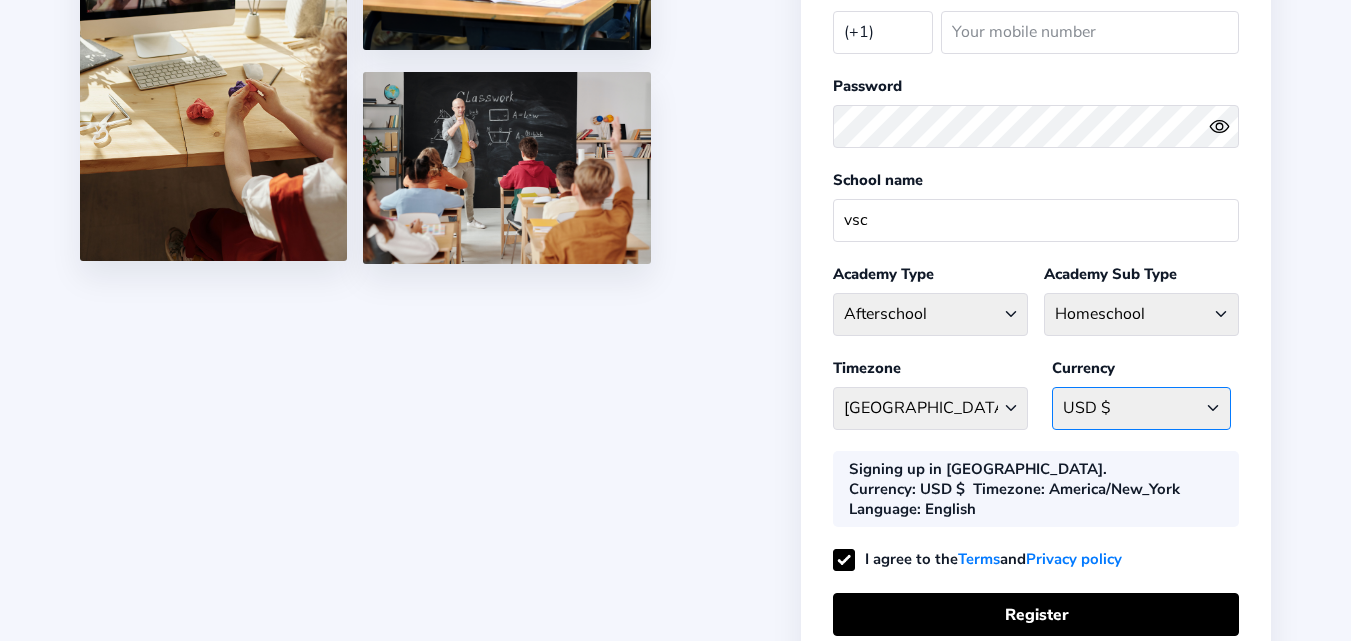 click on "USD $ Afghanistan AFN - ؋. Albania ALL - L Algeria DZD - دج AmericanSamoa USD - د$ Andorra EUR - € Angola AOA - Kz Anguilla XCD - $ Antarctica EUR - € Antigua and Barbuda ECD - $ Argentina ARS - $ Armenia AMD - ֏ Aruba AWG - Afl Australia AUD - $ Austria ATS - S Azerbaijan AZN - S Bahamas BSD - $ Bahrain BHD - د.ب Bangladesh BDT - ৳ Barbados BBD - $ Belarus BYN - Br Belgium BEF - fr Belize BZD - $ Benin XOF - CFA Bermuda BMD - $ Bhutan BTN - Nu Bolivia, Plurinational State of BOB - Bs Bosnia and Herzegovina BAM - KM Botswana BWP - P Brazil BRL - R$ British Indian Ocean Territory GBP - £ Brunei Darussalam BND - $ Bulgaria BGN - лв Burkina Faso BFA - CFA Burundi BIF - FBu Cambodia KHR - ៛ Cameroon XAF - CFA Canada CAD - $ Cape Verde CVE - $ Cayman Islands KYD - $ Central African Republic XFA - CFA Chad XFA - CFA Chile CLF - $ China CNY - ¥ Colombia COP - $ Comoros KMF - CF Congo XAF - CFA Congo, The Democratic Republic of the CDF - FC Cook Islands NZD - $ Costa Rica CRC - ₡ Croatia HRK - kn" 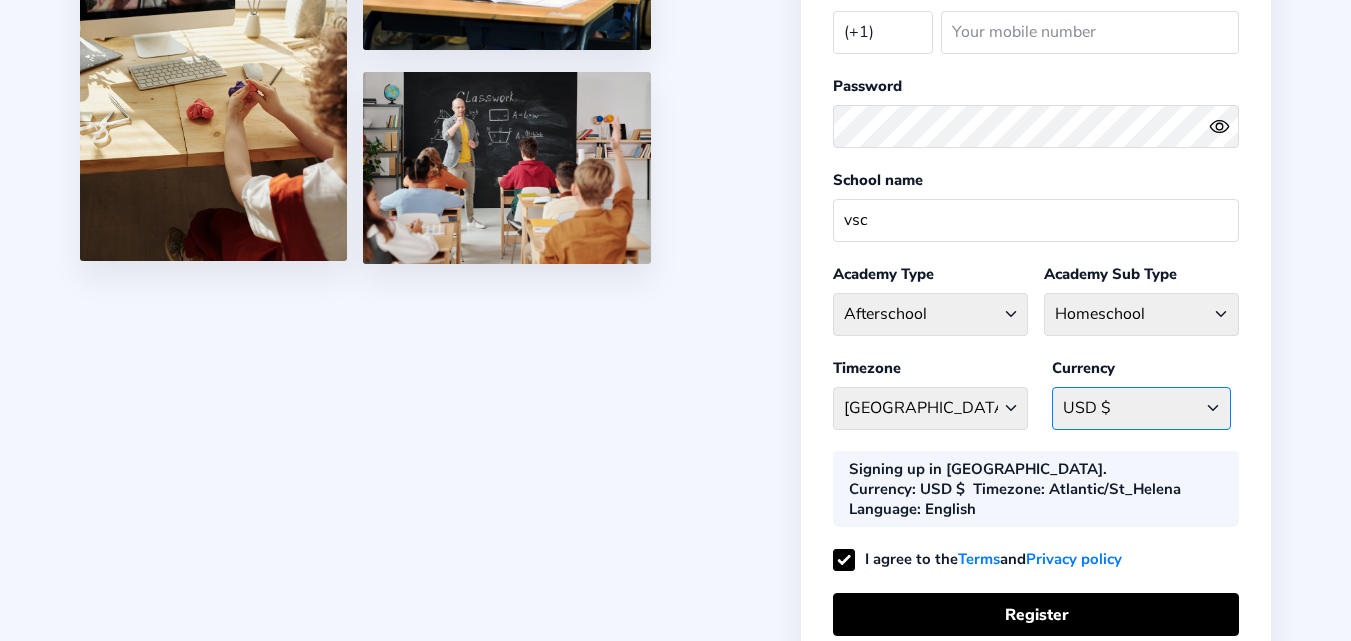 select on "LKR රු" 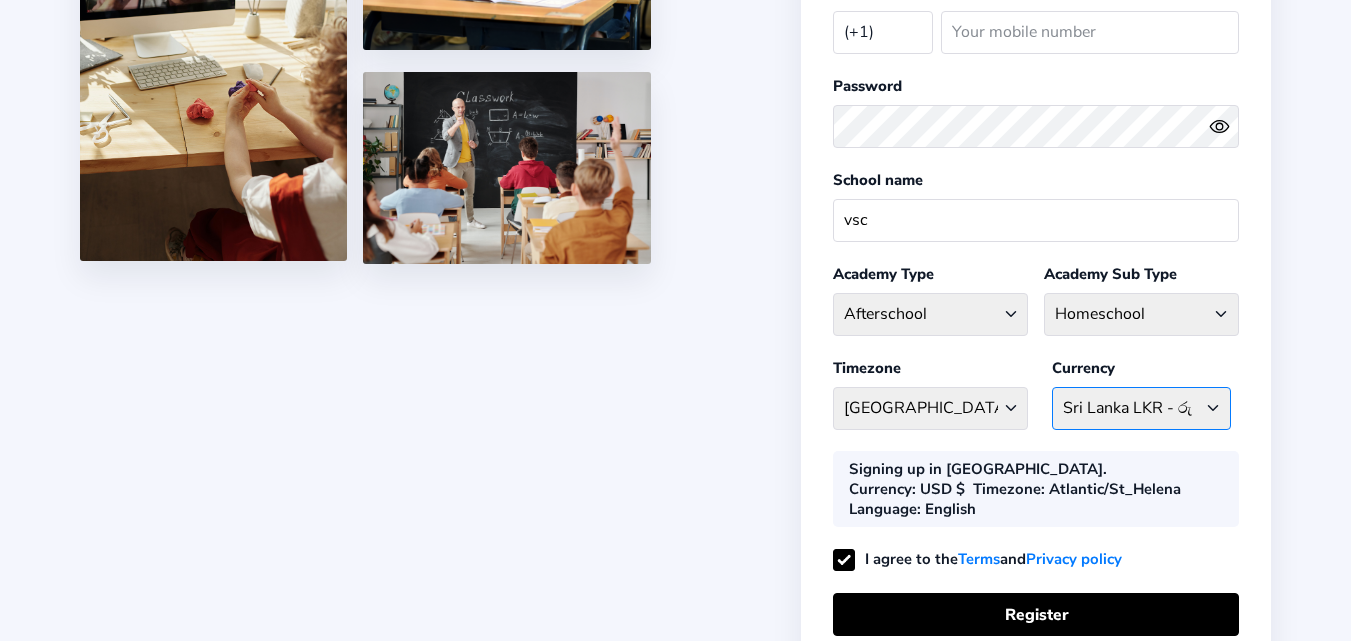 click on "USD $ Afghanistan AFN - ؋. Albania ALL - L Algeria DZD - دج AmericanSamoa USD - د$ Andorra EUR - € Angola AOA - Kz Anguilla XCD - $ Antarctica EUR - € Antigua and Barbuda ECD - $ Argentina ARS - $ Armenia AMD - ֏ Aruba AWG - Afl Australia AUD - $ Austria ATS - S Azerbaijan AZN - S Bahamas BSD - $ Bahrain BHD - د.ب Bangladesh BDT - ৳ Barbados BBD - $ Belarus BYN - Br Belgium BEF - fr Belize BZD - $ Benin XOF - CFA Bermuda BMD - $ Bhutan BTN - Nu Bolivia, Plurinational State of BOB - Bs Bosnia and Herzegovina BAM - KM Botswana BWP - P Brazil BRL - R$ British Indian Ocean Territory GBP - £ Brunei Darussalam BND - $ Bulgaria BGN - лв Burkina Faso BFA - CFA Burundi BIF - FBu Cambodia KHR - ៛ Cameroon XAF - CFA Canada CAD - $ Cape Verde CVE - $ Cayman Islands KYD - $ Central African Republic XFA - CFA Chad XFA - CFA Chile CLF - $ China CNY - ¥ Colombia COP - $ Comoros KMF - CF Congo XAF - CFA Congo, The Democratic Republic of the CDF - FC Cook Islands NZD - $ Costa Rica CRC - ₡ Croatia HRK - kn" 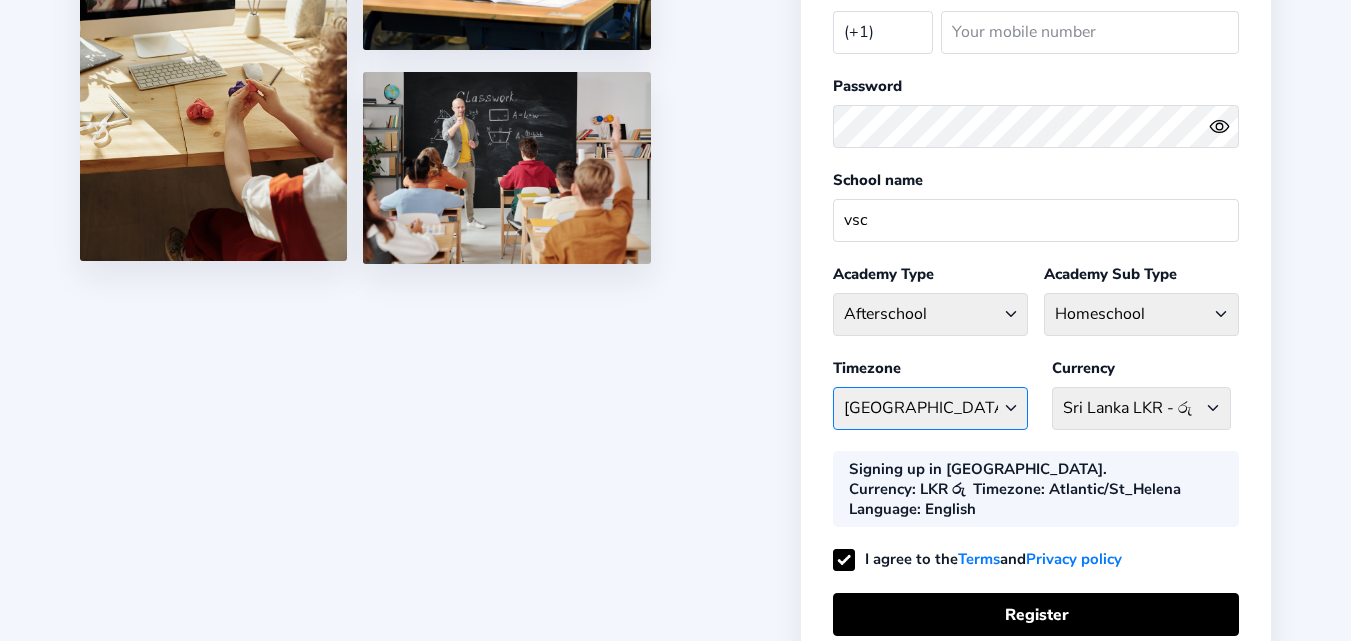 click on "Atlantic/St_Helena Afghanistan - Asia/Kabul  Albania - Europe/Tirane  Algeria - Africa/Algiers  AmericanSamoa - Pacific/Pago_Pago  Andorra - Europe/Andorra  Angola - Africa/Luanda  Anguilla - America/Anguilla  Antarctica - Antarctica/Mawson  Antigua and Barbuda - America/Antigua  Argentina - America/Argentina/San_Luis  Armenia - Asia/Yerevan  Aruba - America/Aruba  Australia - Australia/Sydney  Australia - Australia/Adelaide Australia - Australia/Brisbane Australia - Australia/Broken_Hill Australia - Australia/Canberra Australia - Australia/Currie Australia - Australia/Darwin Australia - Australia/Eucla Australia - Australia/Hobart Australia - Australia/Kingston Australia - Australia/LHI Australia - Australia/Lindeman Australia - Australia/Lord_Howe Australia - Australia/Melbourne Australia - Australia/NSW Australia - Australia/Perth Australia - Australia/Queensland Australia - Australia/South Australia - Australia/Tasmania Australia - Australia/Victoria Australia - Australia/West Australia - Pacific/Norfolk" 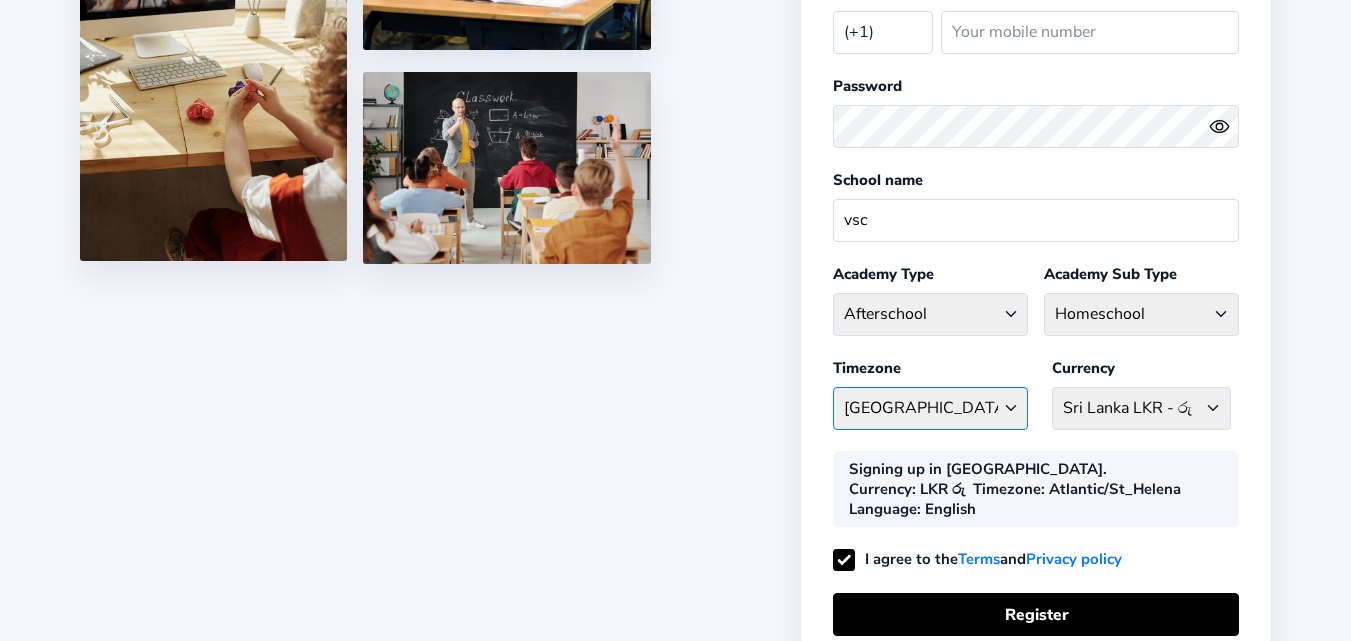 select on "[GEOGRAPHIC_DATA]/[GEOGRAPHIC_DATA]" 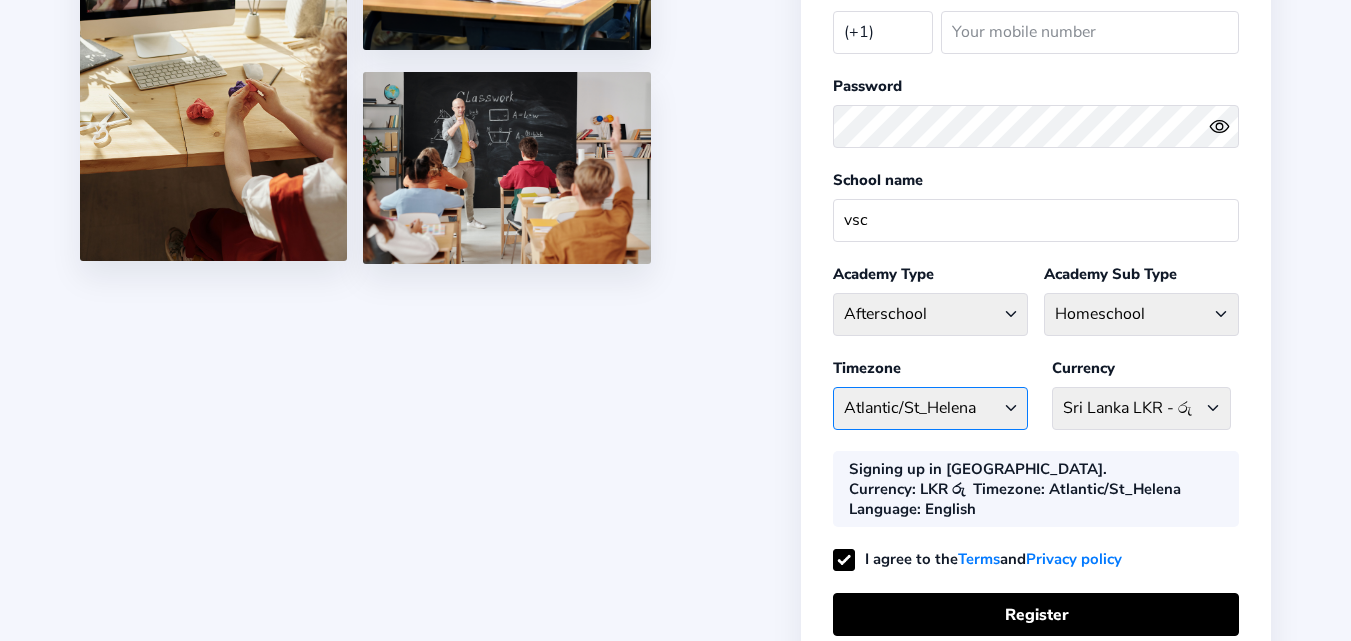 click on "Atlantic/St_Helena Afghanistan - Asia/Kabul  Albania - Europe/Tirane  Algeria - Africa/Algiers  AmericanSamoa - Pacific/Pago_Pago  Andorra - Europe/Andorra  Angola - Africa/Luanda  Anguilla - America/Anguilla  Antarctica - Antarctica/Mawson  Antigua and Barbuda - America/Antigua  Argentina - America/Argentina/San_Luis  Armenia - Asia/Yerevan  Aruba - America/Aruba  Australia - Australia/Sydney  Australia - Australia/Adelaide Australia - Australia/Brisbane Australia - Australia/Broken_Hill Australia - Australia/Canberra Australia - Australia/Currie Australia - Australia/Darwin Australia - Australia/Eucla Australia - Australia/Hobart Australia - Australia/Kingston Australia - Australia/LHI Australia - Australia/Lindeman Australia - Australia/Lord_Howe Australia - Australia/Melbourne Australia - Australia/NSW Australia - Australia/Perth Australia - Australia/Queensland Australia - Australia/South Australia - Australia/Tasmania Australia - Australia/Victoria Australia - Australia/West Australia - Pacific/Norfolk" 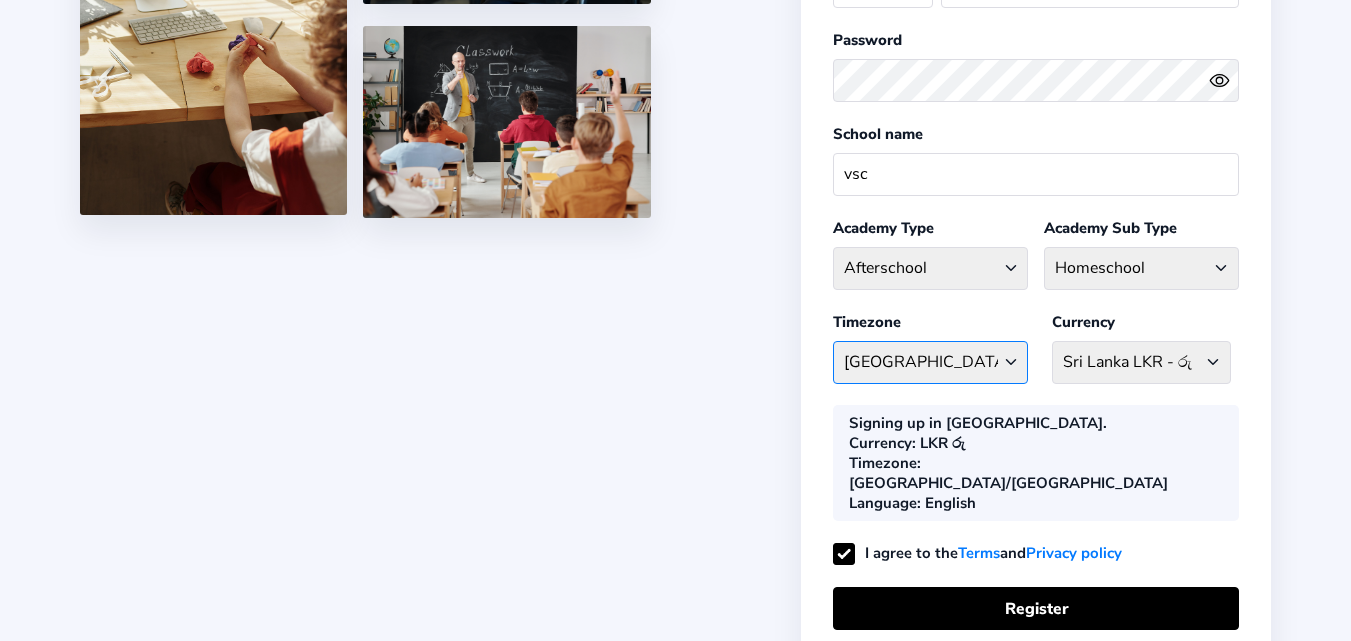 scroll, scrollTop: 372, scrollLeft: 0, axis: vertical 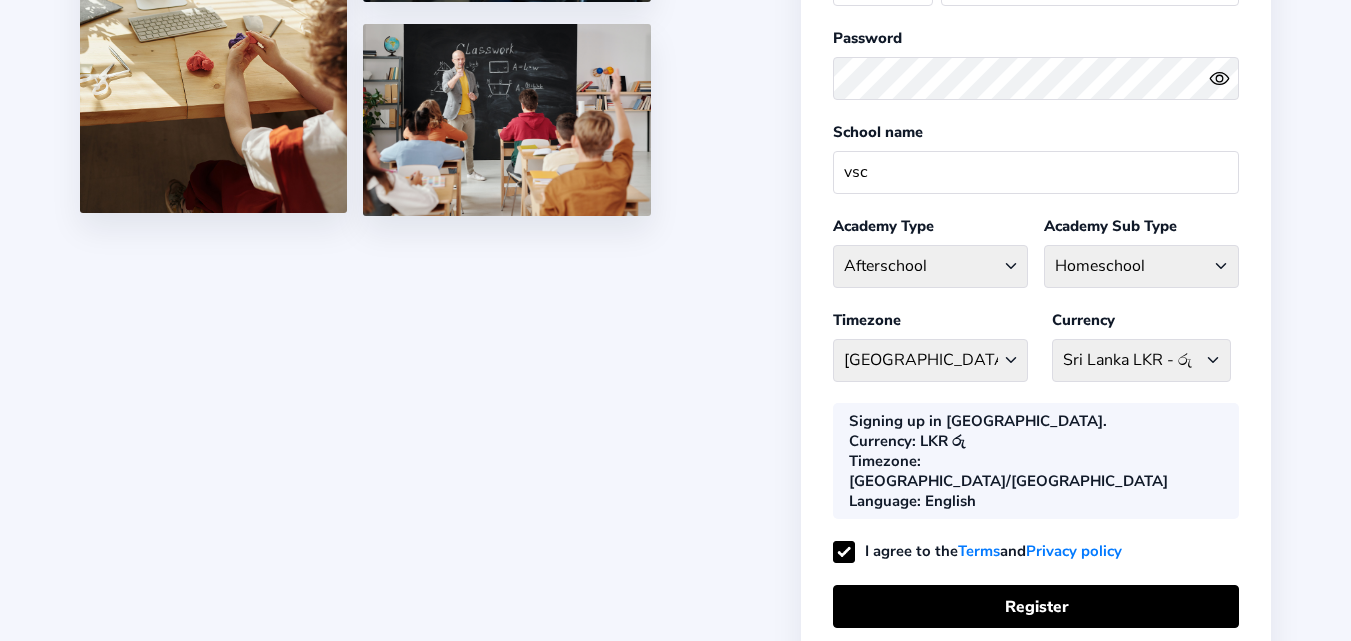 click on "I agree to the  Terms  and  Privacy policy" 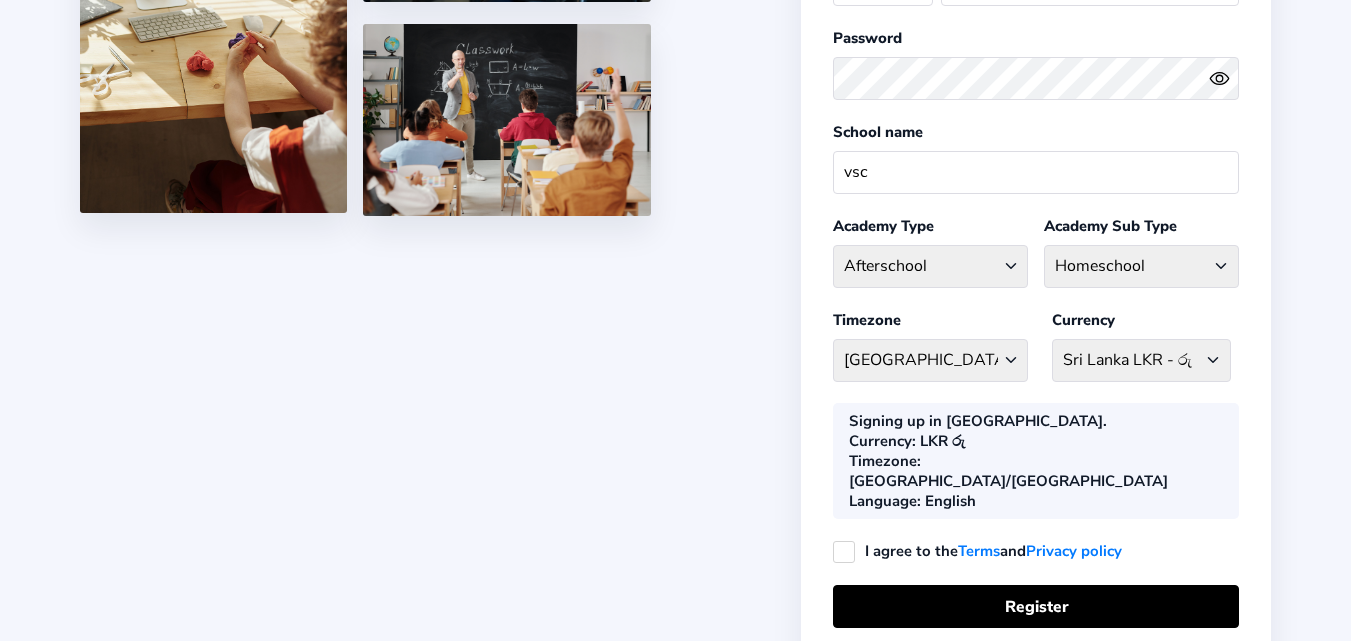 scroll, scrollTop: 362, scrollLeft: 0, axis: vertical 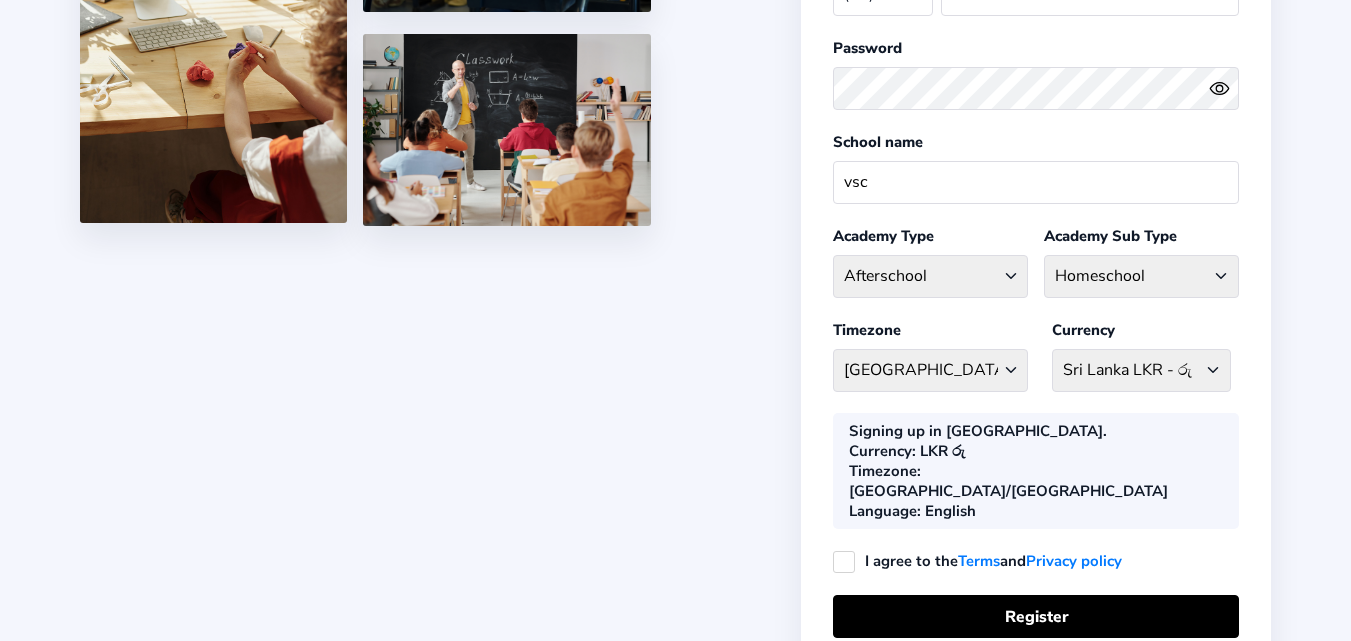 click on "I agree to the  Terms  and  Privacy policy" 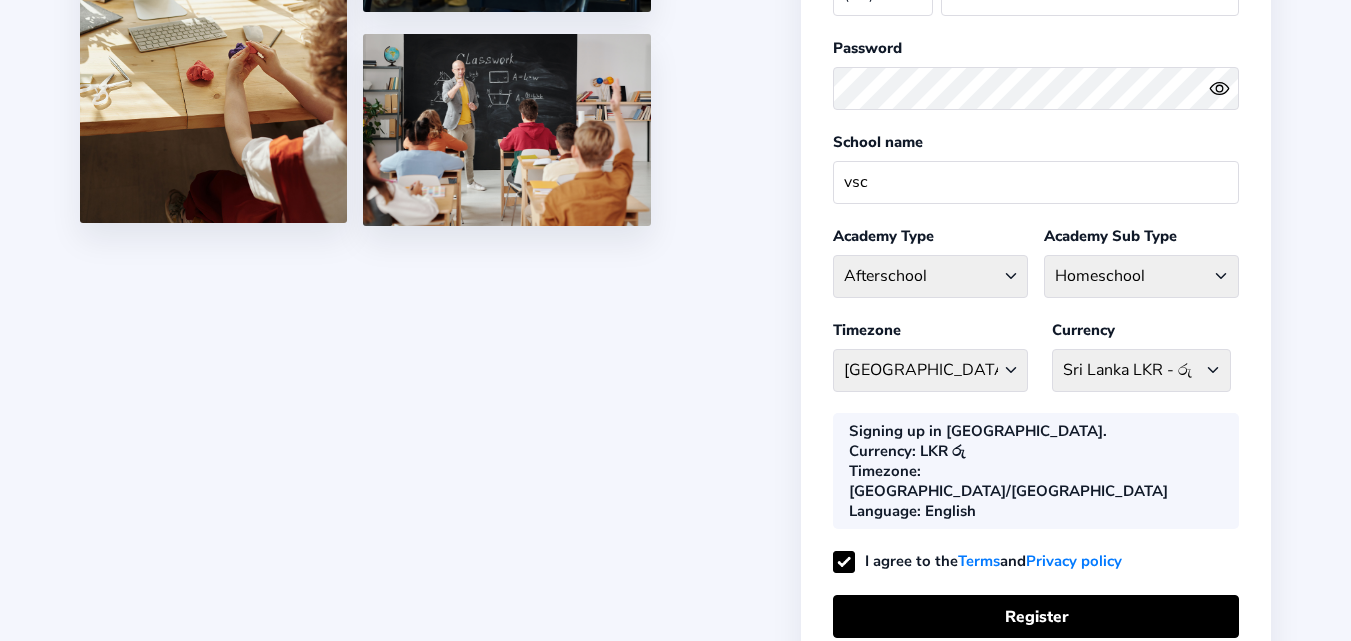click on "Register your Academy  First name vihan Last name vihan Email address vihansesath2024@gmail.com Mobile number (+1) Afghanistan (+93) Albania (+355) Algeria (+213) AmericanSamoa (+1684) Andorra (+376) Angola (+244) Anguilla (+1264) Antarctica (+672) Antigua and Barbuda (+1268) Argentina (+54) Armenia (+374) Aruba (+297) Australia (+61) Austria (+43) Azerbaijan (+994) Bahamas (+1242) Bahrain (+973) Bangladesh (+880) Barbados (+1246) Belarus (+375) Belgium (+32) Belize (+501) Benin (+229) Bermuda (+1441) Bhutan (+975) Bolivia, Plurinational State of (+591) Bosnia and Herzegovina (+387) Botswana (+267) Brazil (+55) British Indian Ocean Territory (+246) Brunei Darussalam (+673) Bulgaria (+359) Burkina Faso (+226) Burundi (+257) Cambodia (+855) Cameroon (+237) Canada (+1) Cape Verde (+238) Cayman Islands (+1345) Central African Republic (+236) Chad (+235) Chile (+56) China (+86) Colombia (+57) Comoros (+269) Congo (+242) Congo, The Democratic Republic of the (+243) Cook Islands (+682) Costa Rica (+506) Cuba (+53)" 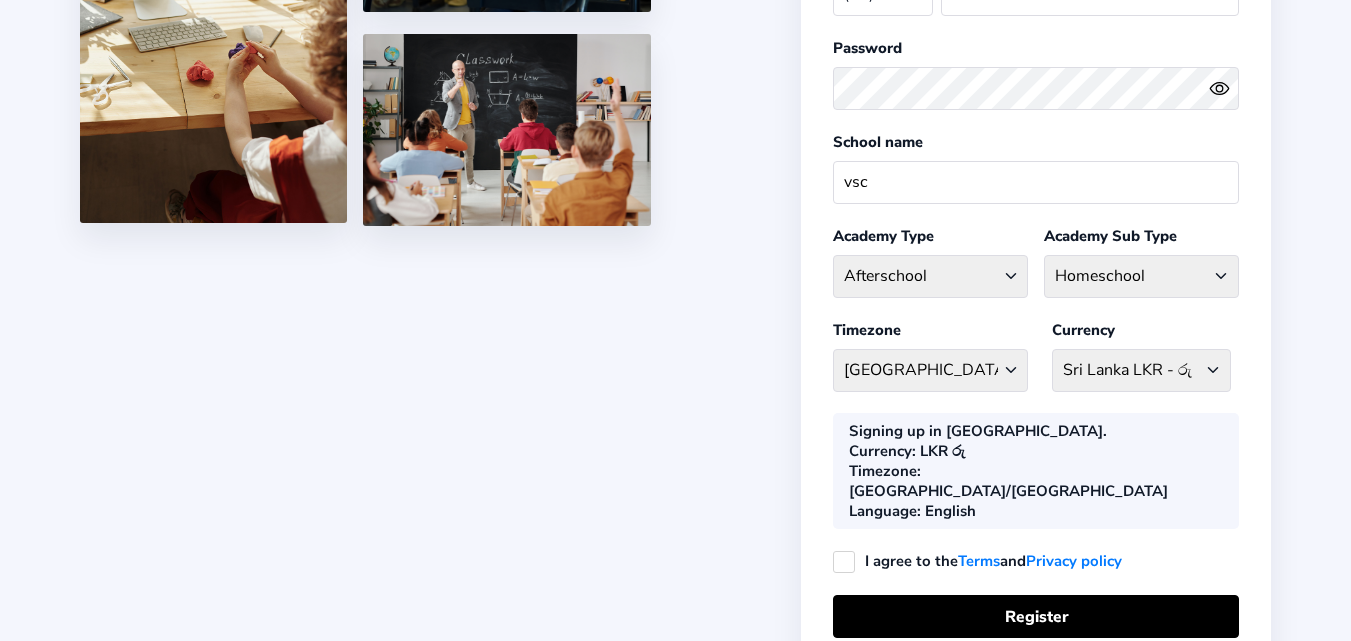 click on "I agree to the  Terms  and  Privacy policy" 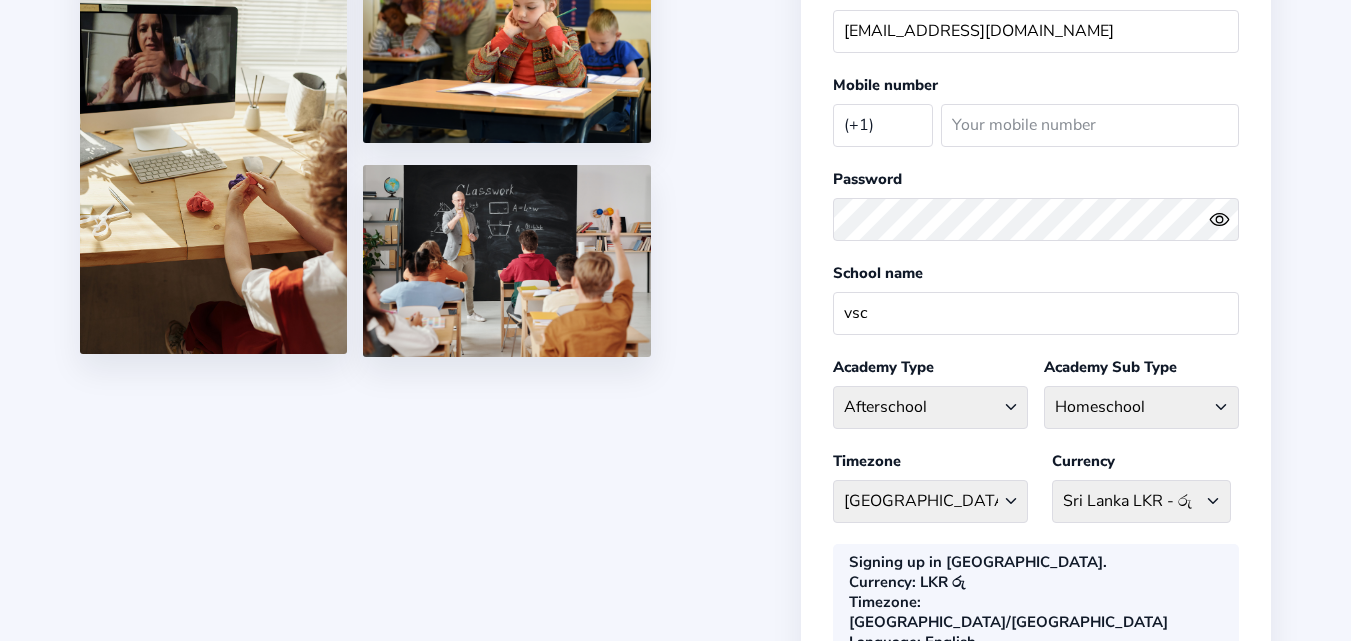 scroll, scrollTop: 149, scrollLeft: 0, axis: vertical 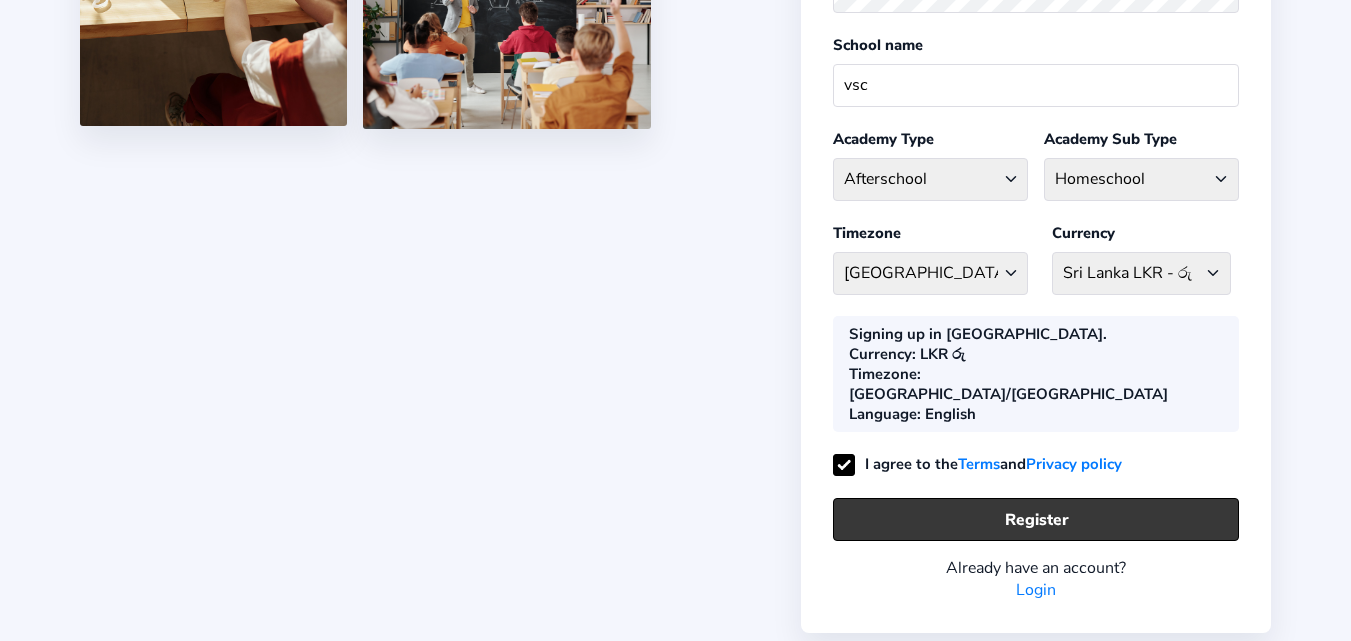 click on "Register" 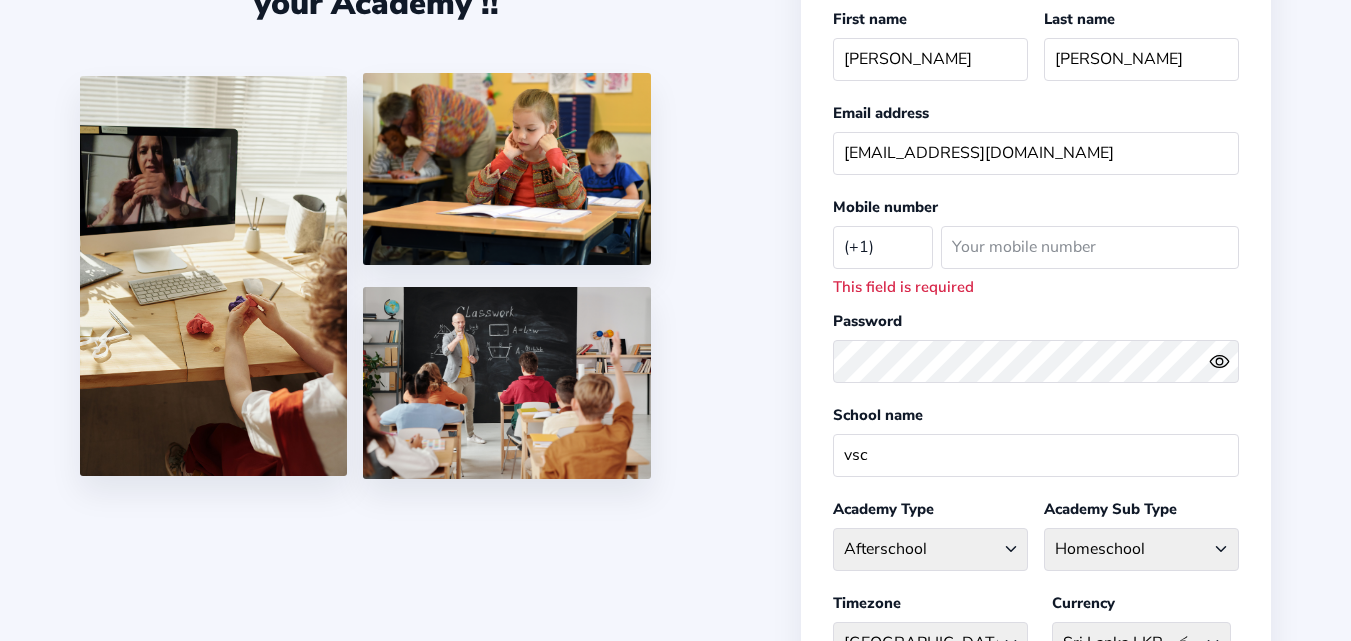 scroll, scrollTop: 98, scrollLeft: 0, axis: vertical 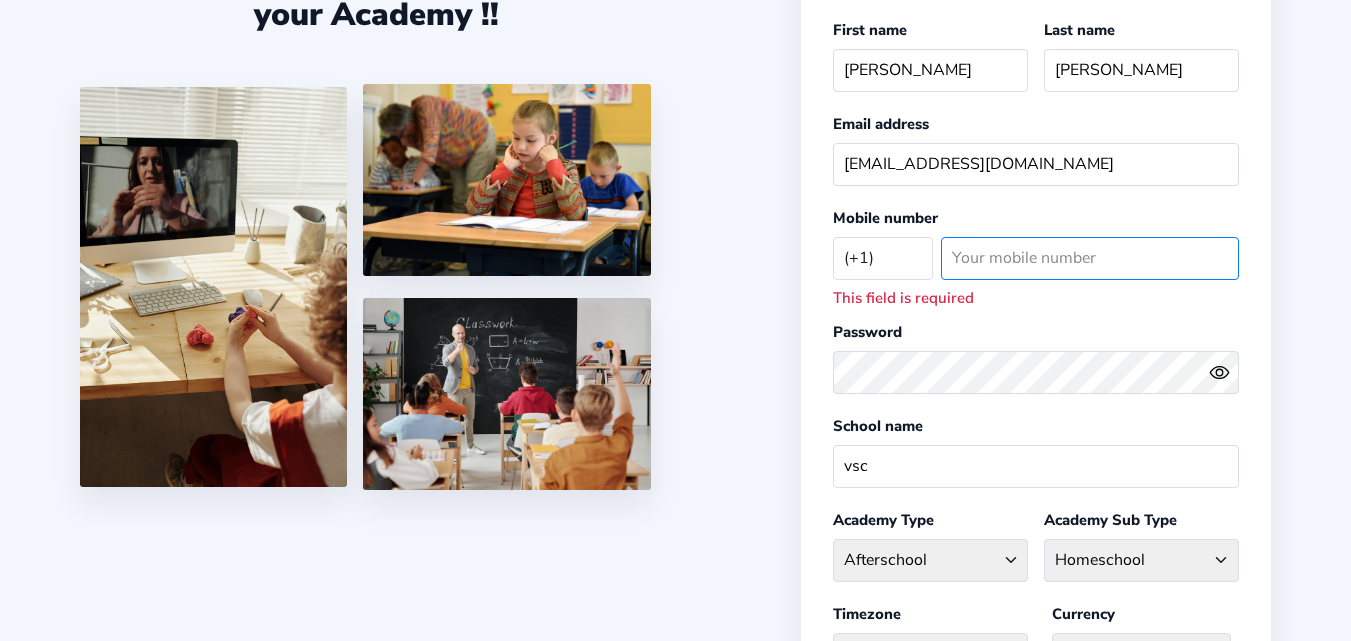 click 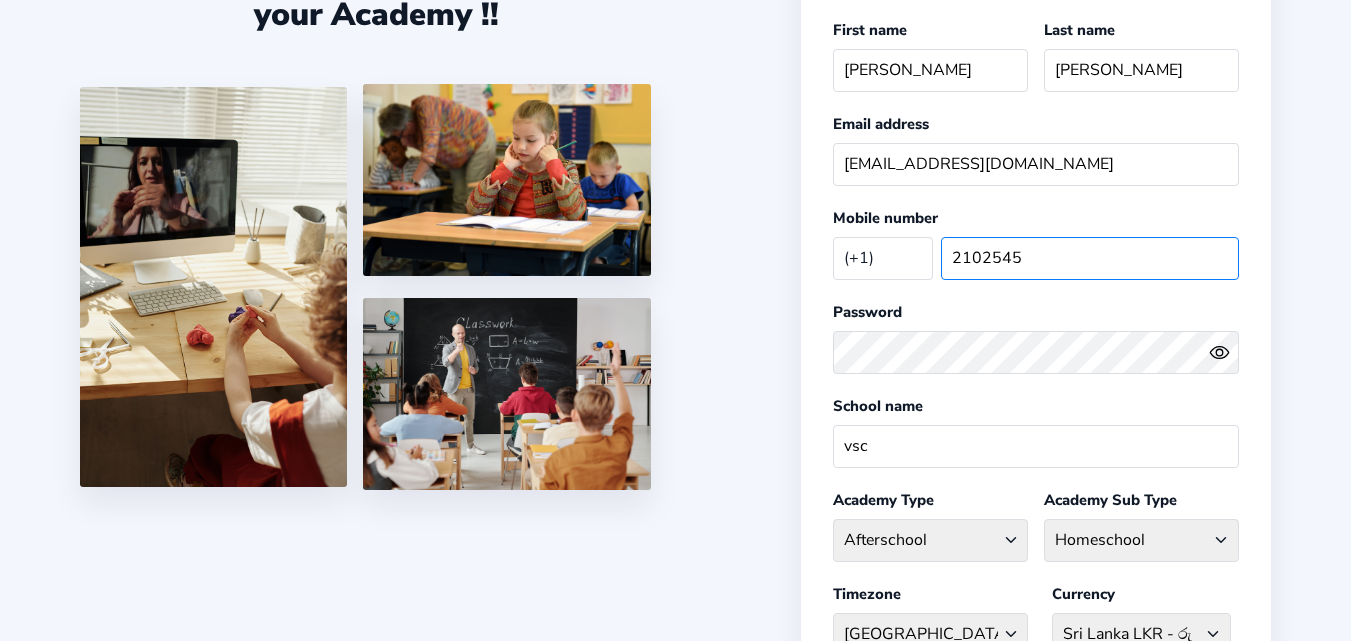 scroll, scrollTop: 381, scrollLeft: 0, axis: vertical 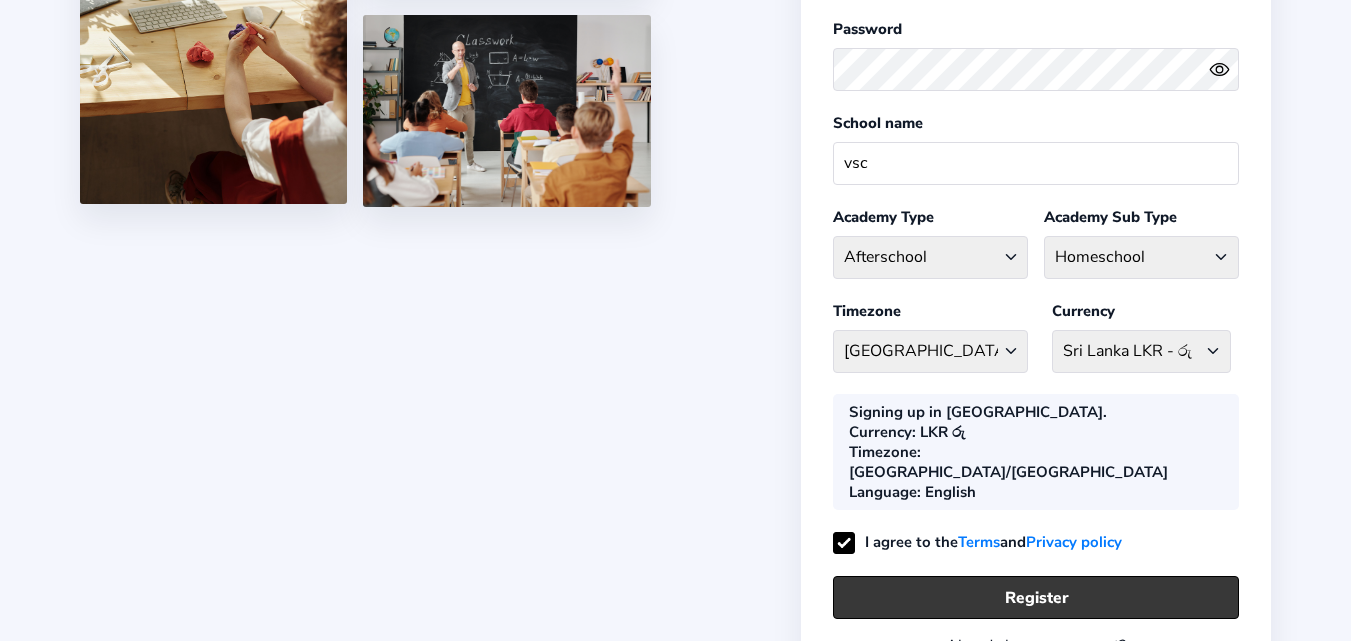 type on "2102545" 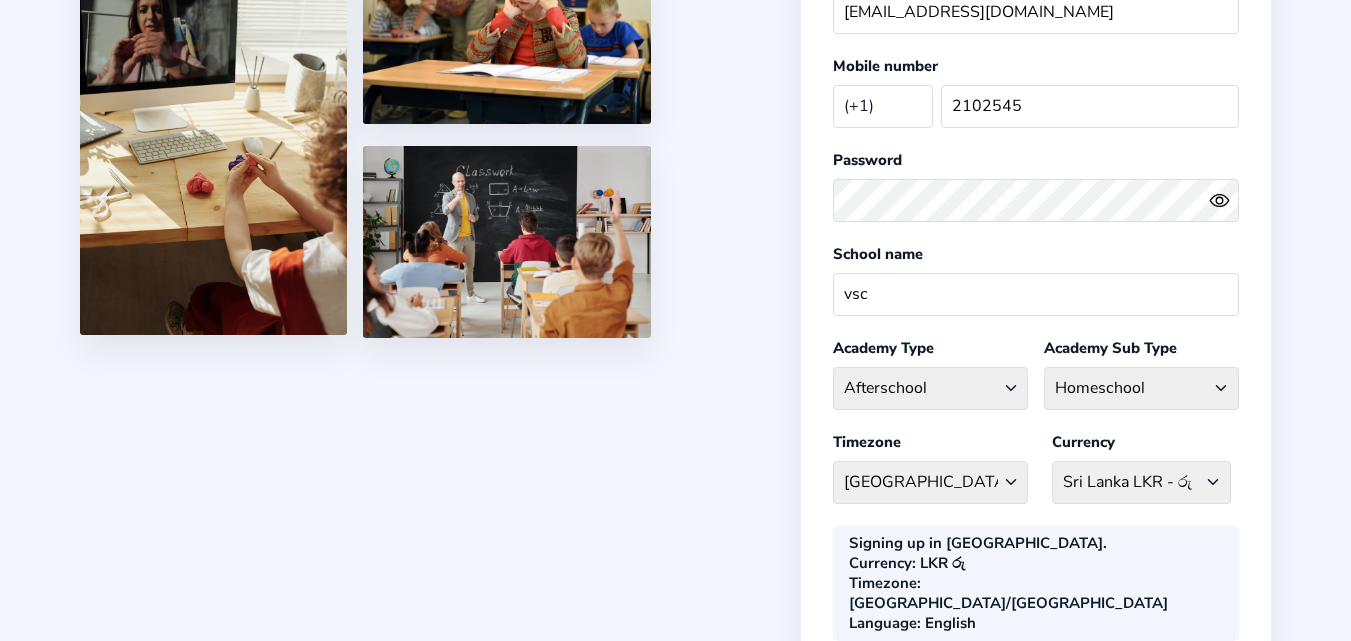 scroll, scrollTop: 98, scrollLeft: 0, axis: vertical 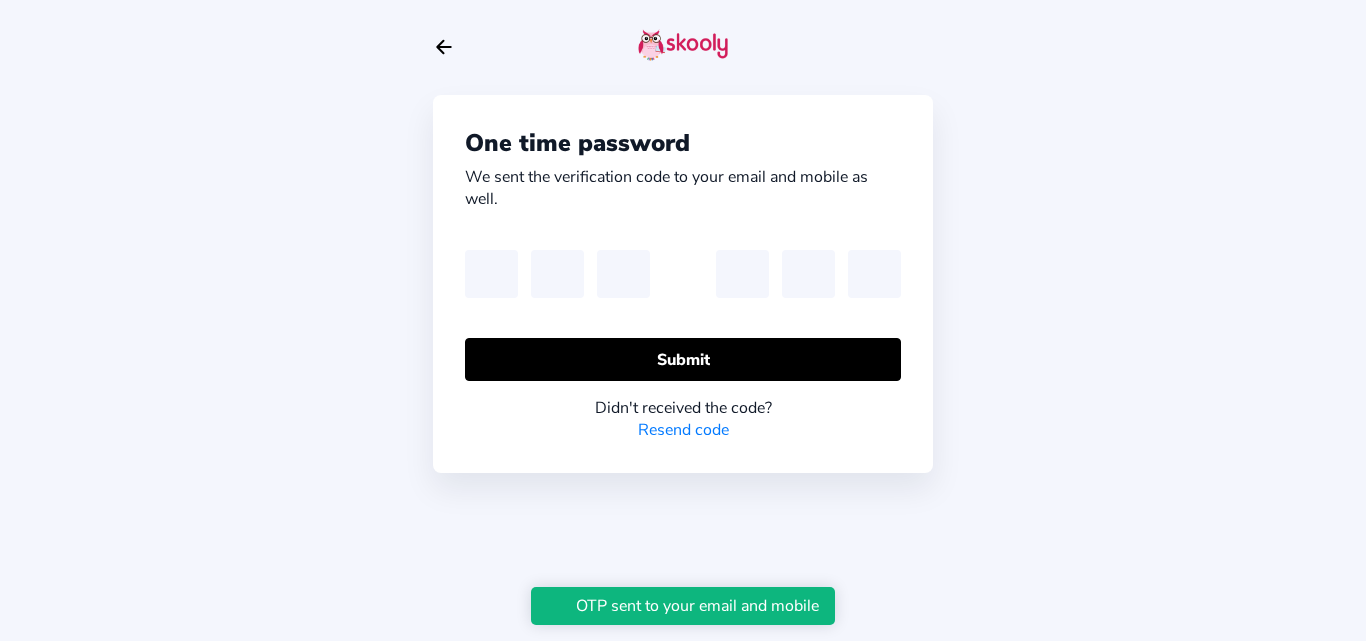 click on "One time password We sent the verification code to your email and mobile as well.  Submit  Didn't received the code? Resend code Copyright 2025 © Skooly Pte Ltd." 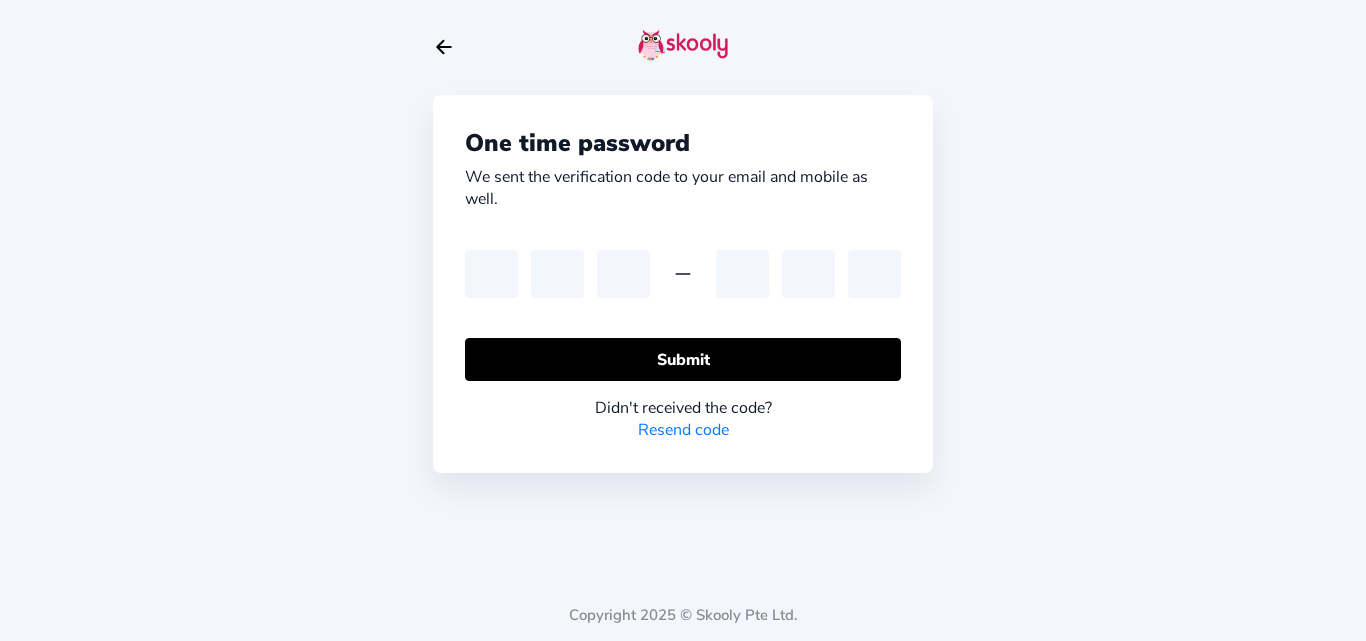 click on "We sent the verification code to your email and mobile as well." 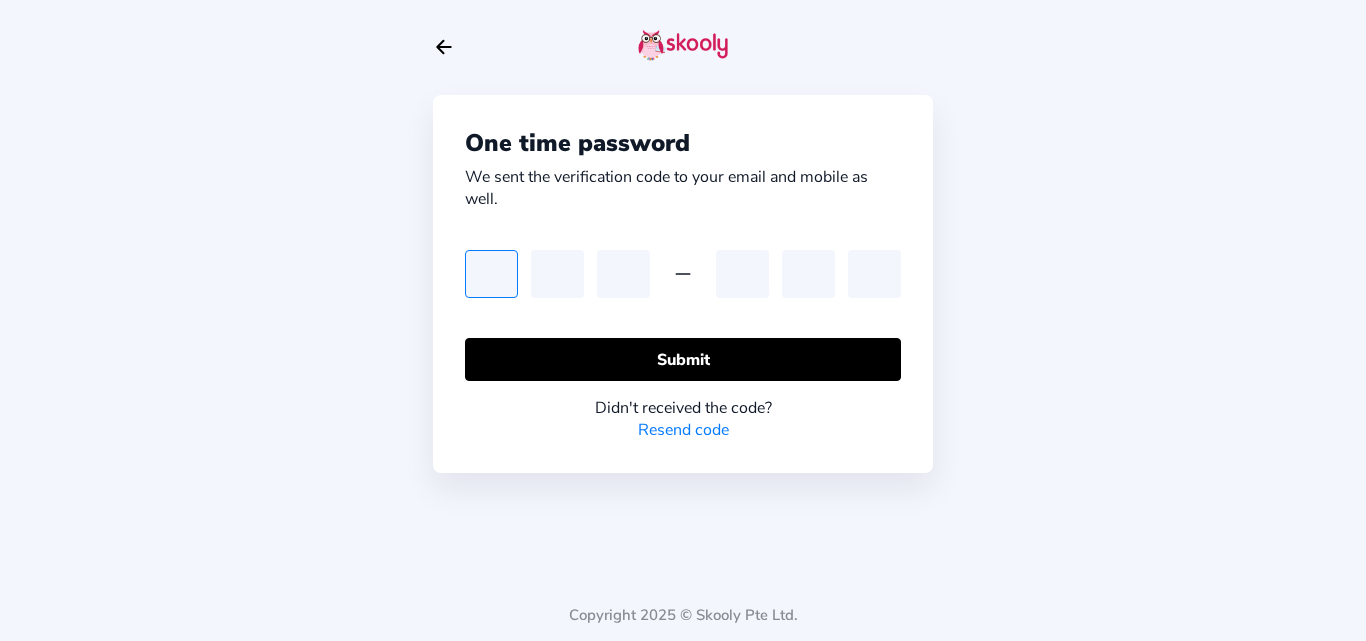 click 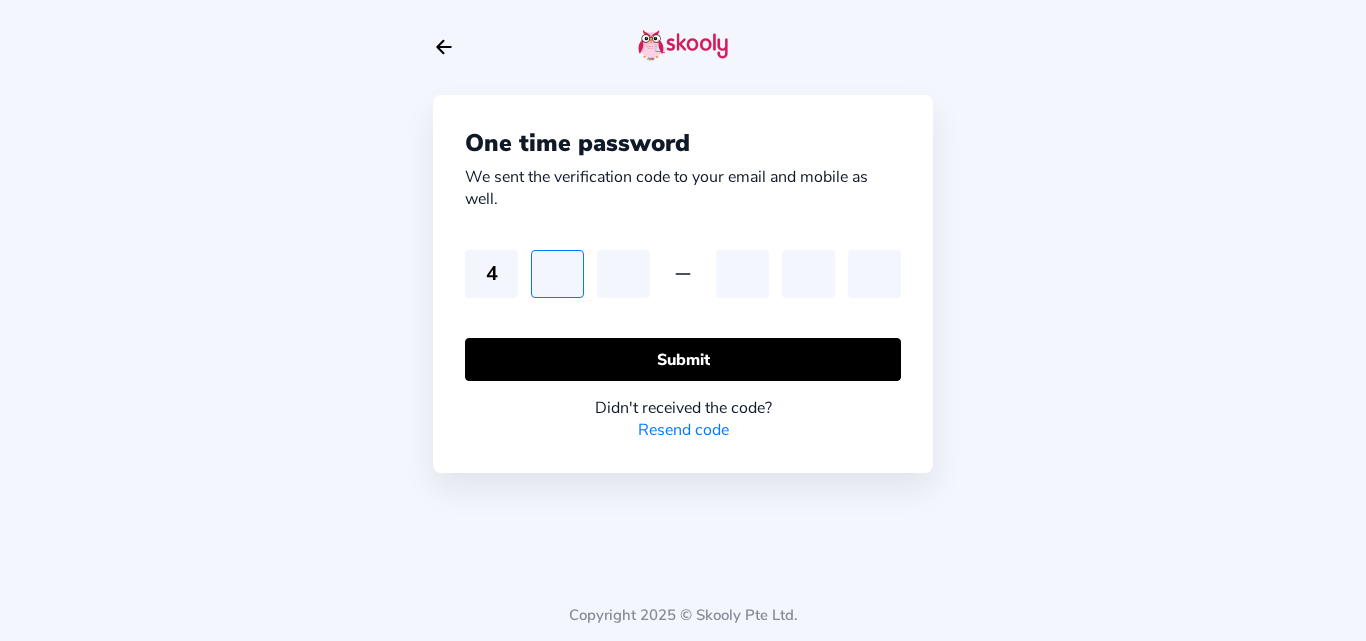 type on "9" 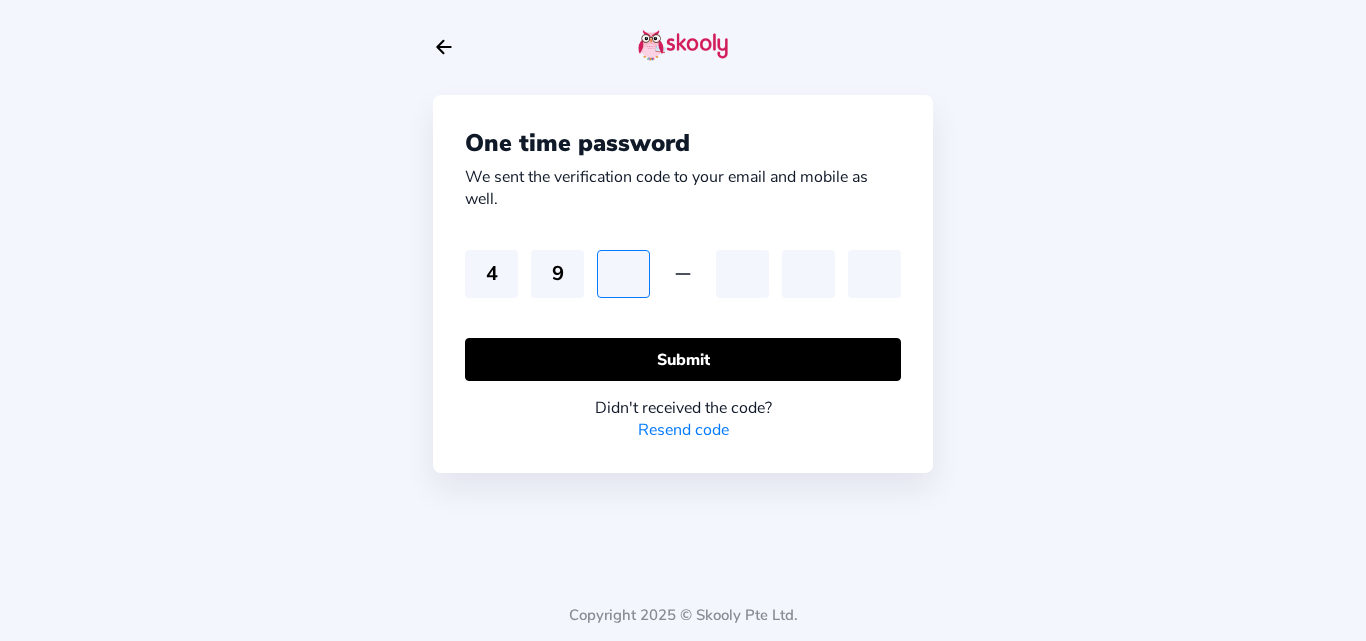 type on "0" 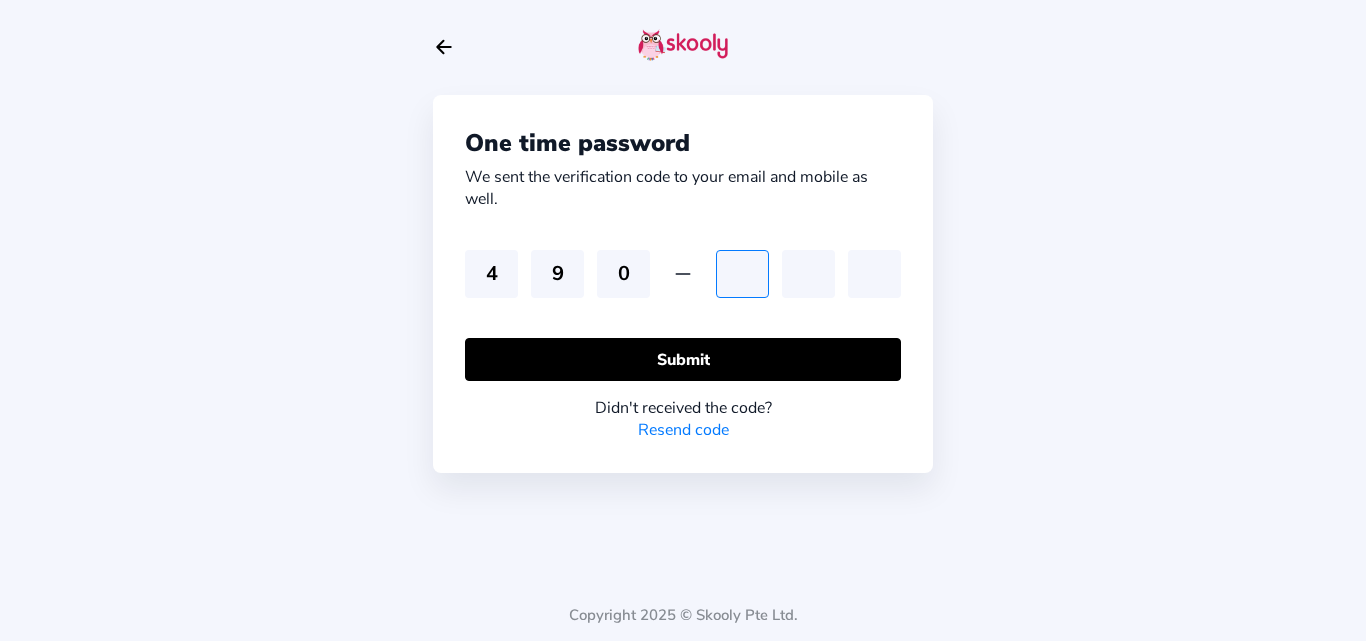 type on "3" 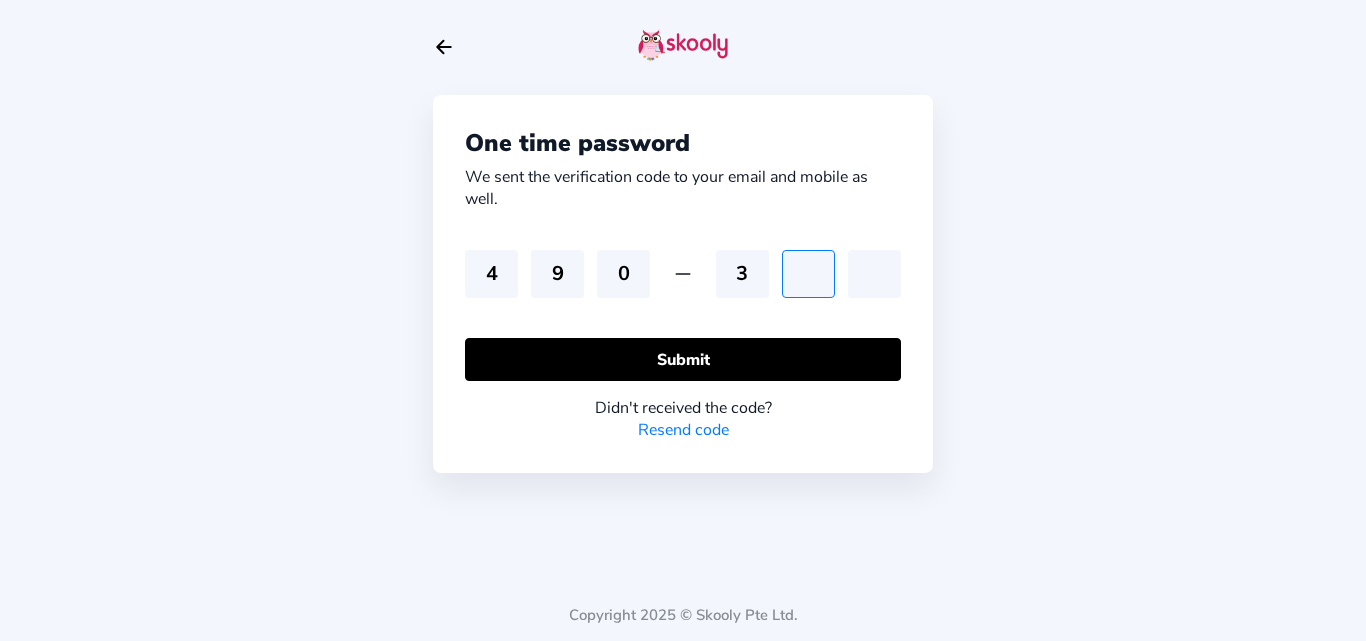 type on "2" 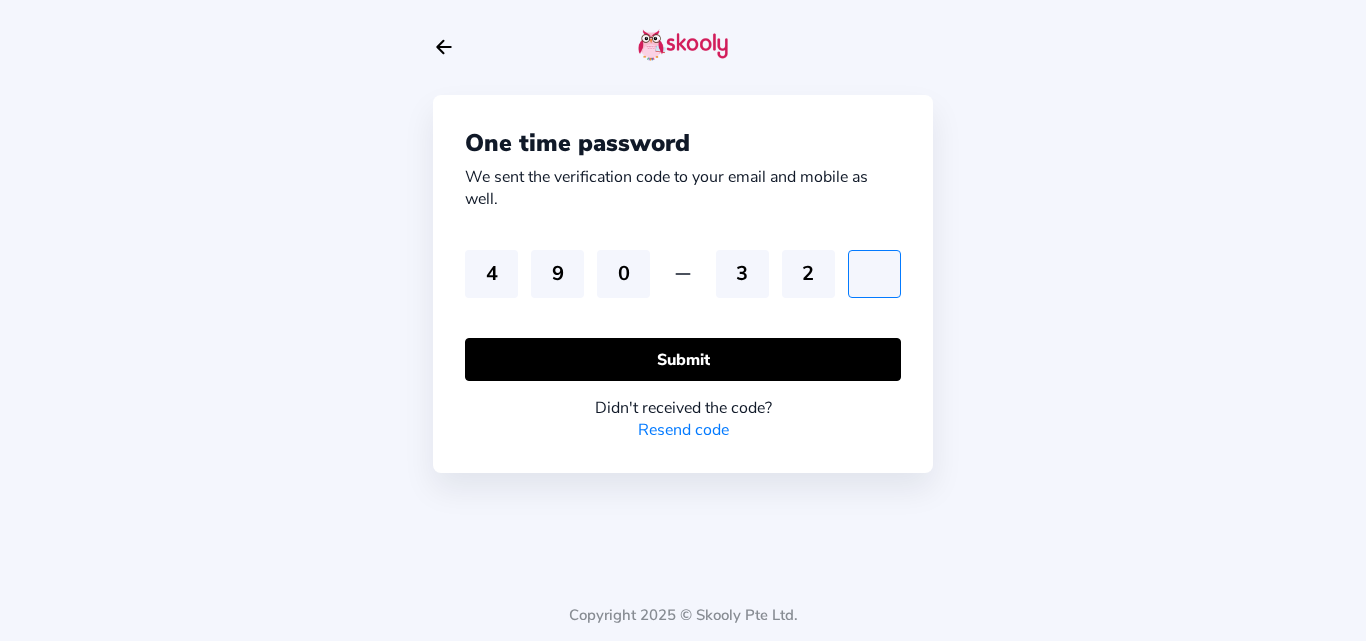 type on "6" 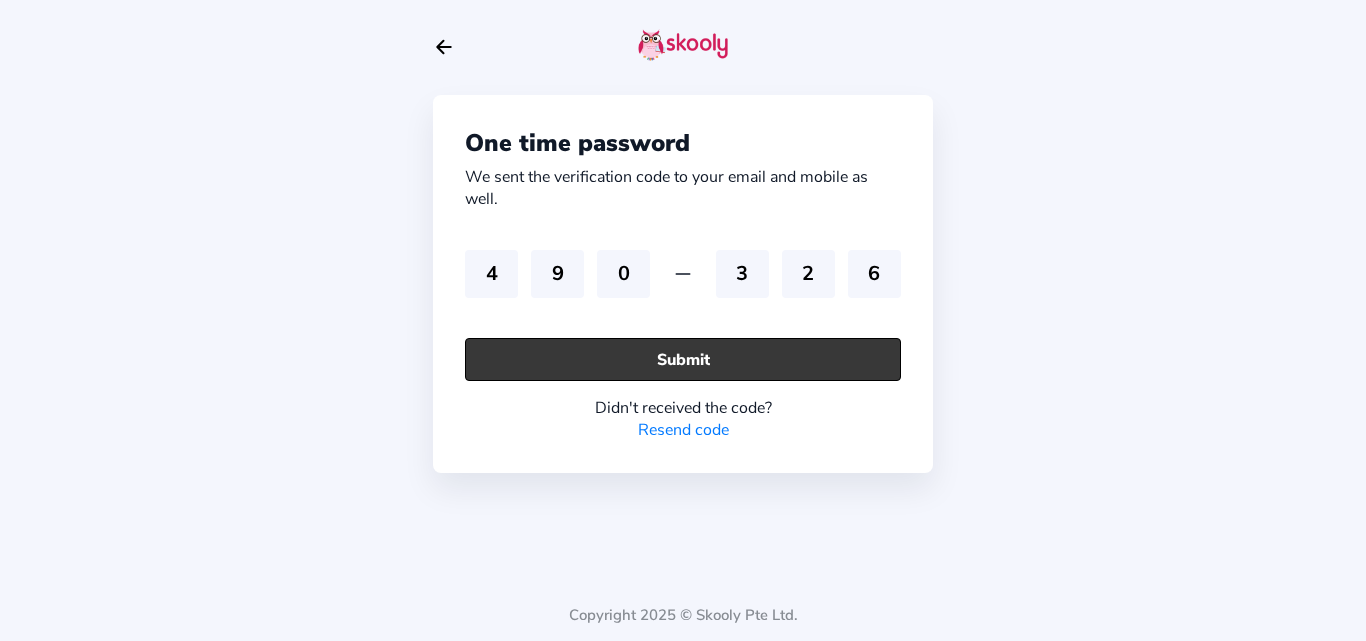 click on "Submit" 